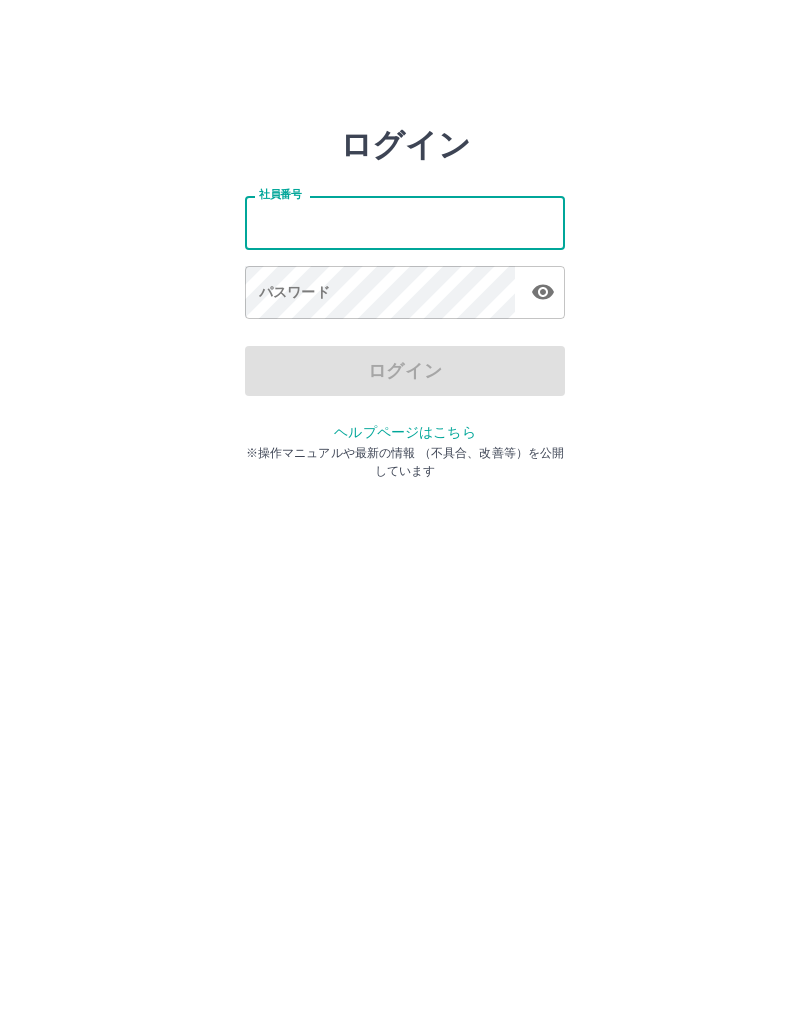 scroll, scrollTop: 0, scrollLeft: 0, axis: both 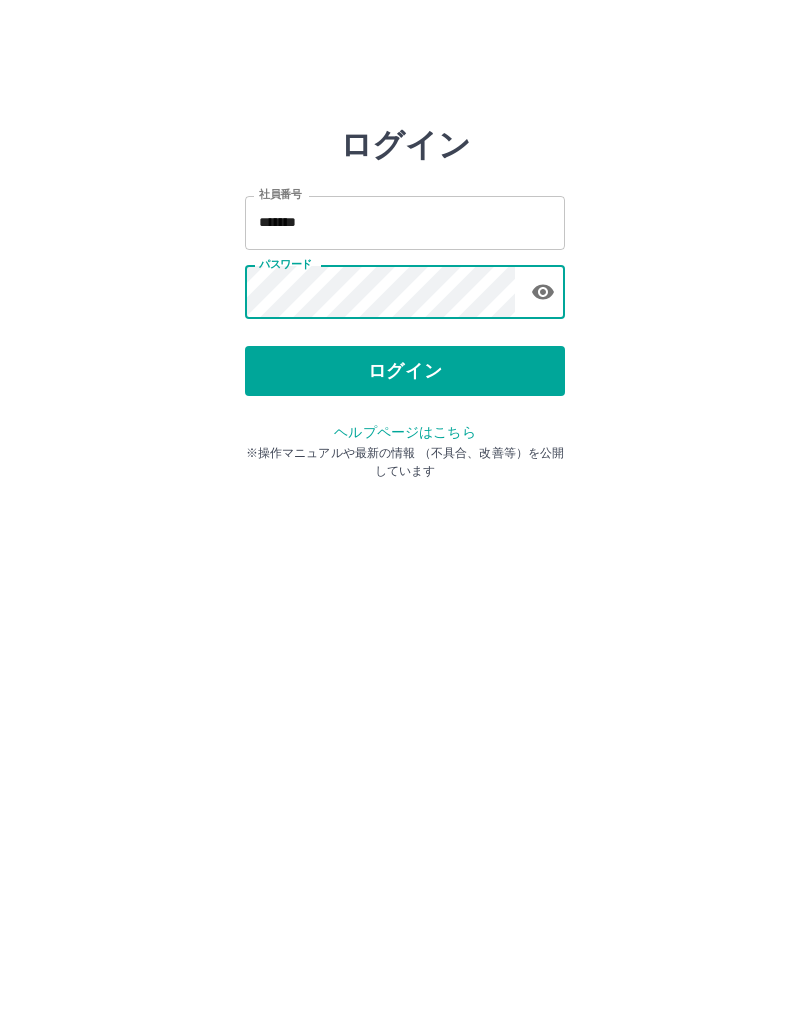 click on "*******" at bounding box center (405, 222) 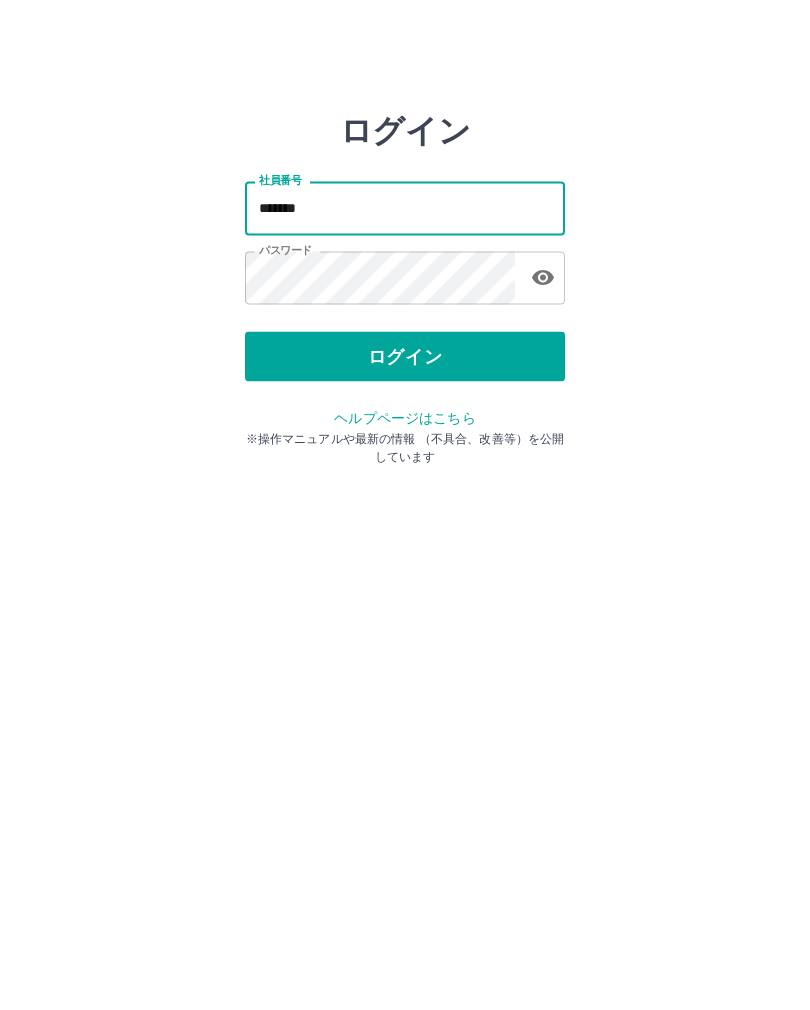 click on "*******" at bounding box center (405, 222) 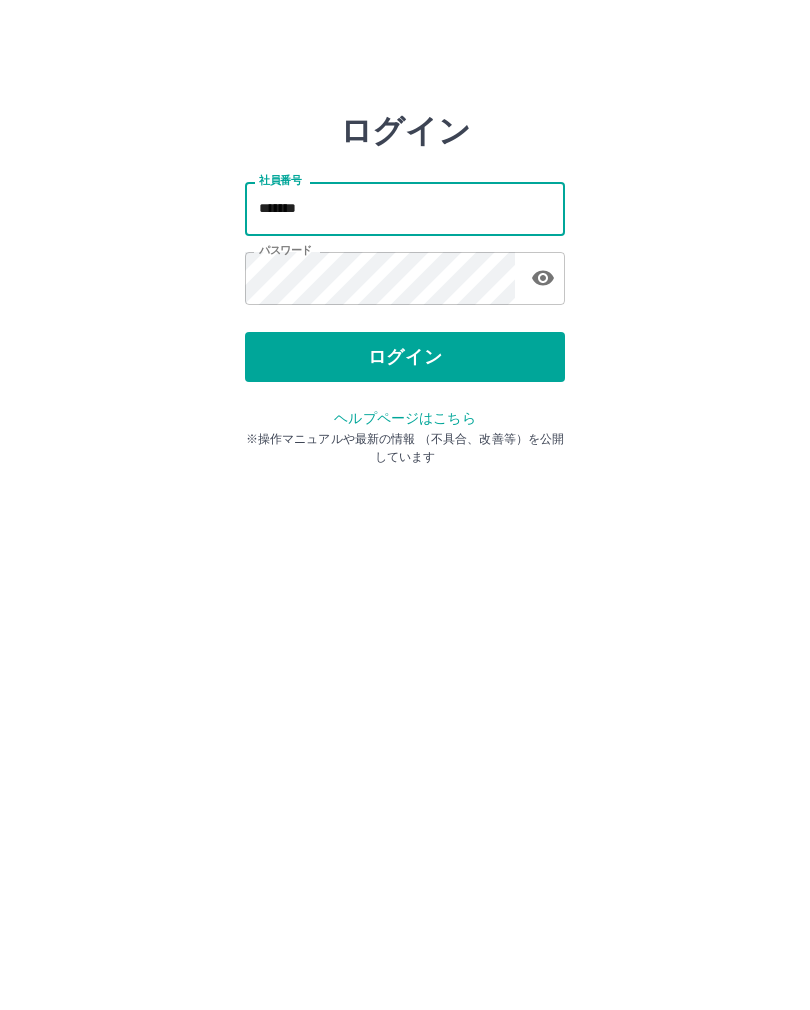 type on "*******" 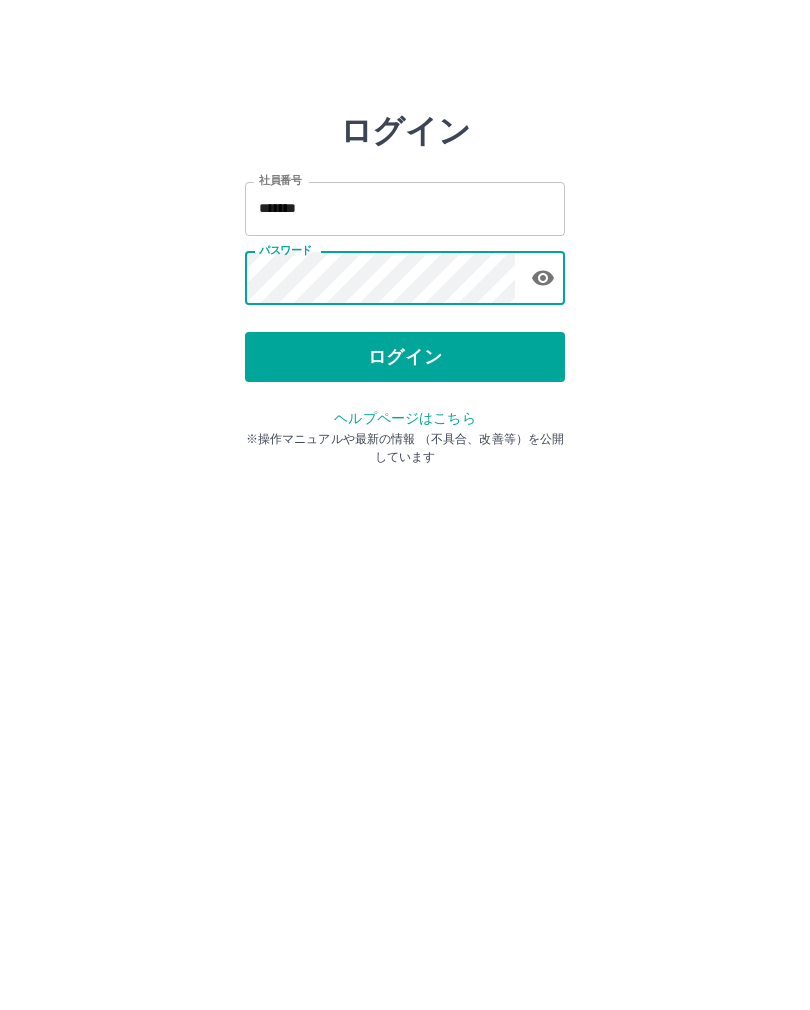 click on "ログイン" at bounding box center [405, 371] 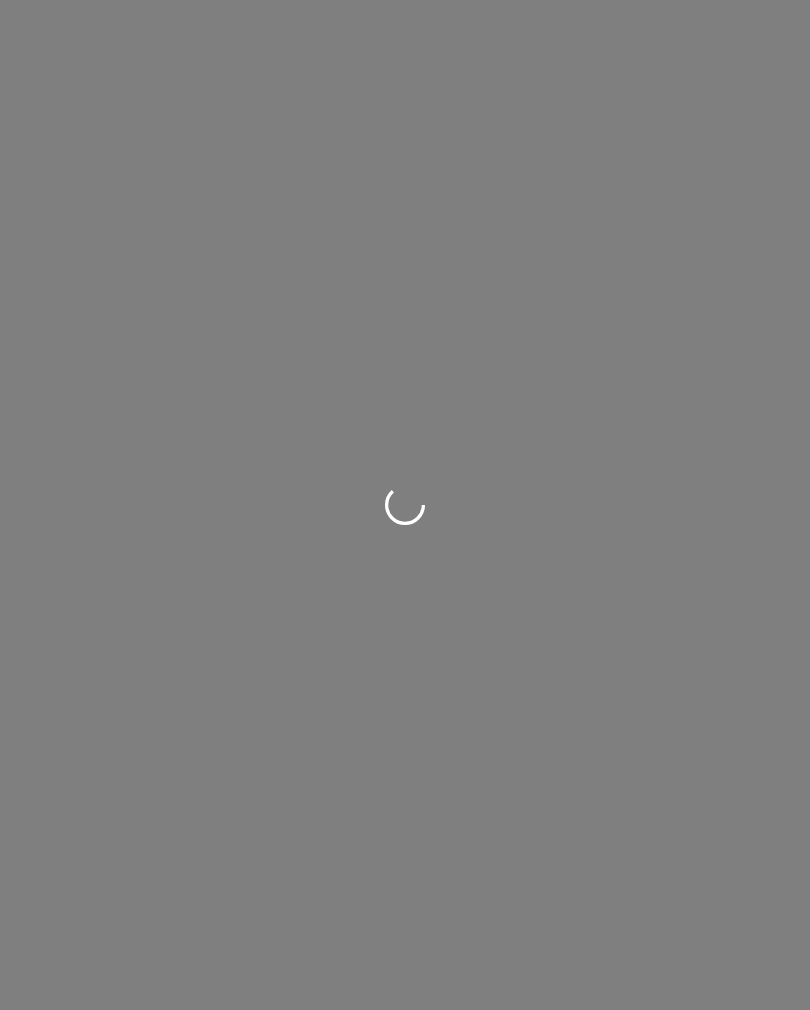scroll, scrollTop: 0, scrollLeft: 0, axis: both 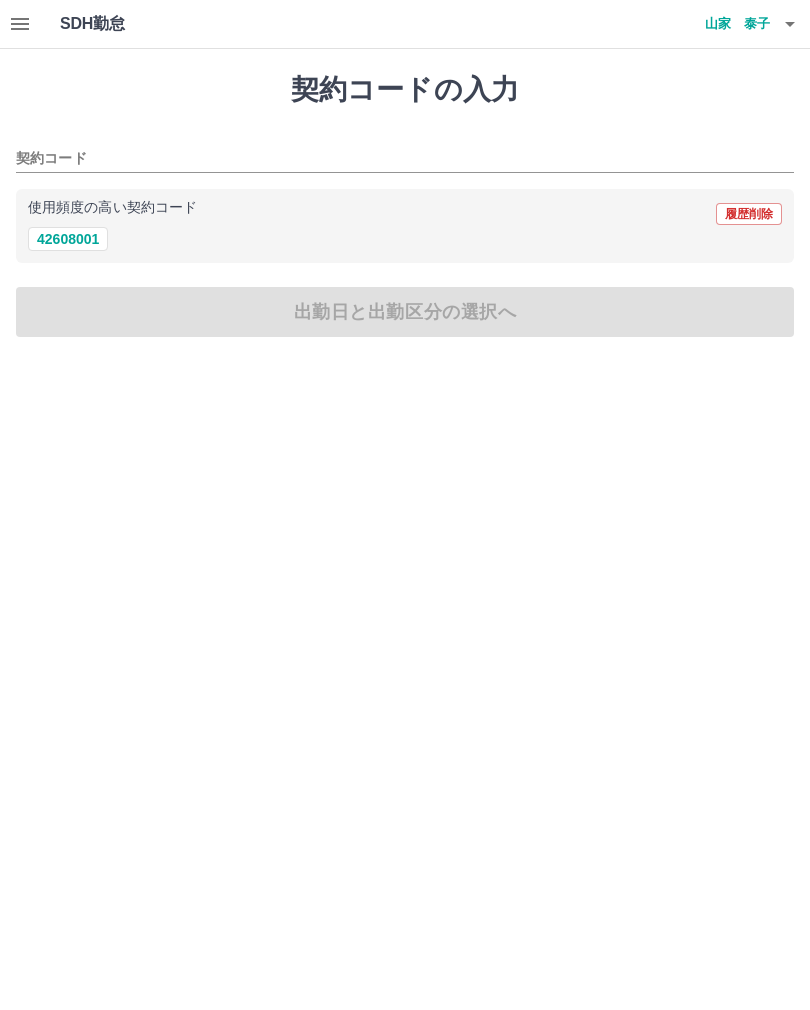 click on "42608001" at bounding box center (68, 239) 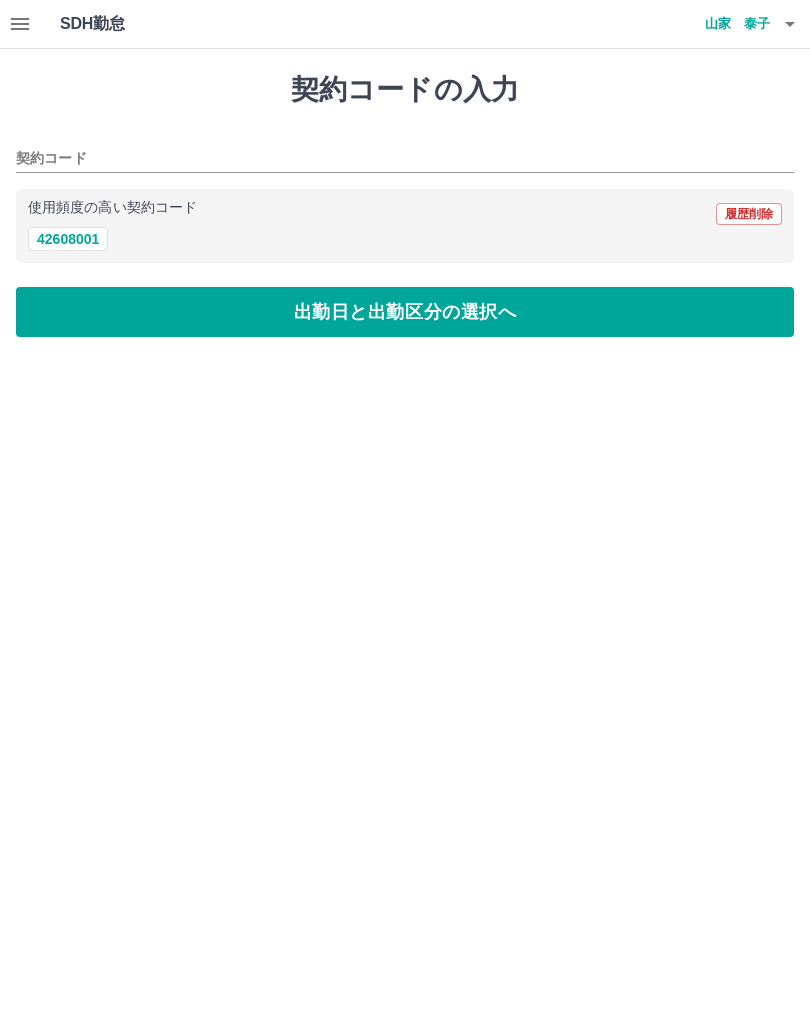 type on "********" 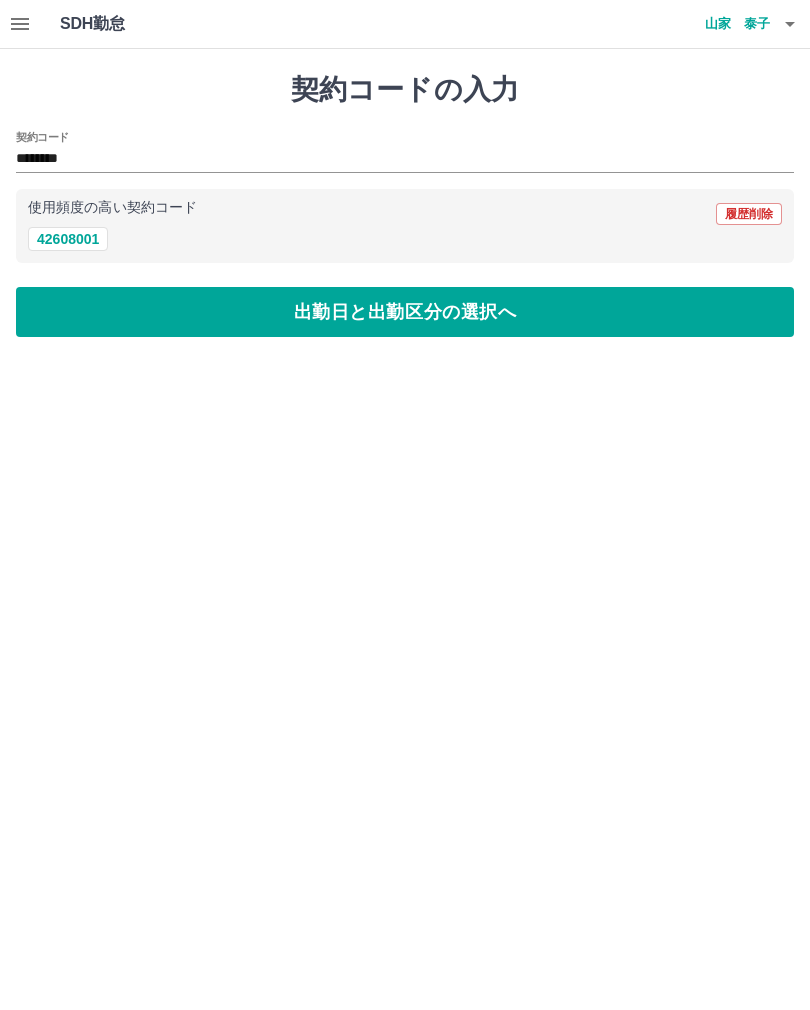 click on "出勤日と出勤区分の選択へ" at bounding box center (405, 312) 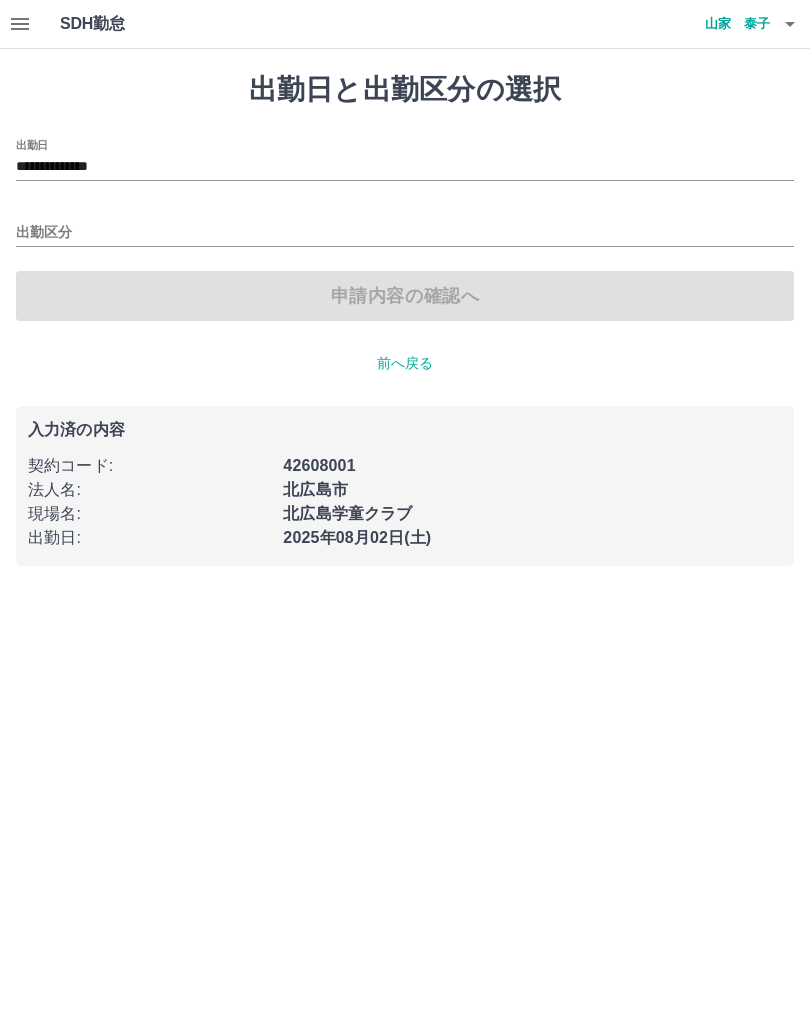 click on "出勤区分" at bounding box center (405, 233) 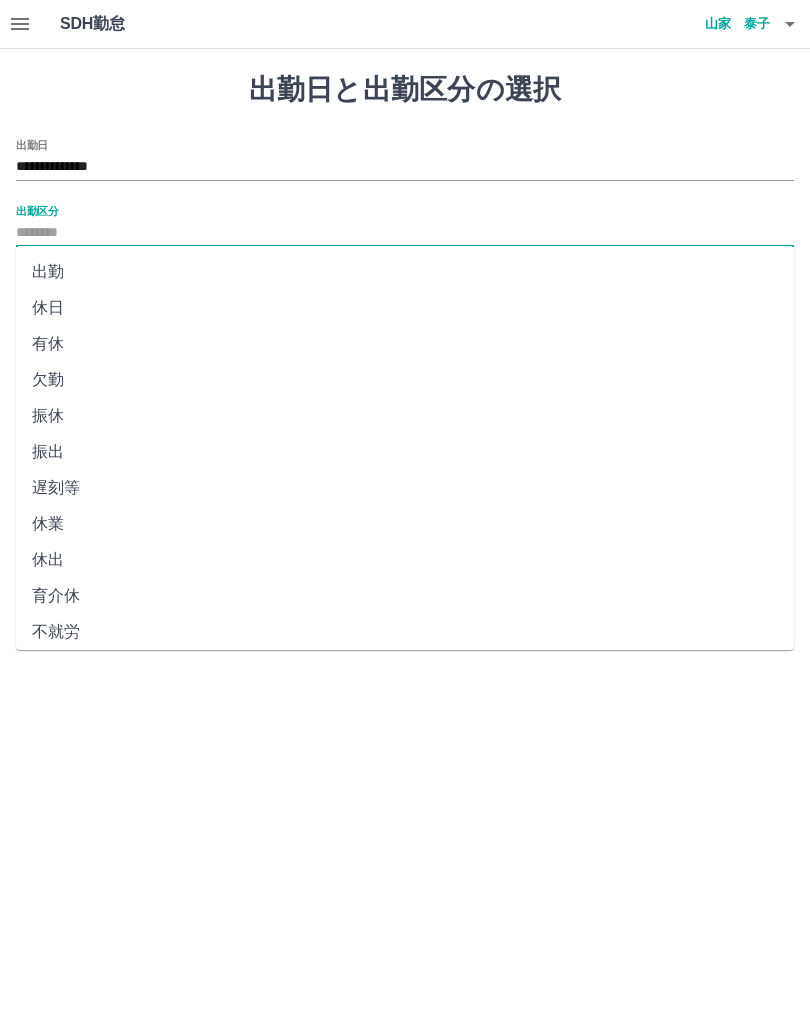 click on "出勤" at bounding box center [405, 272] 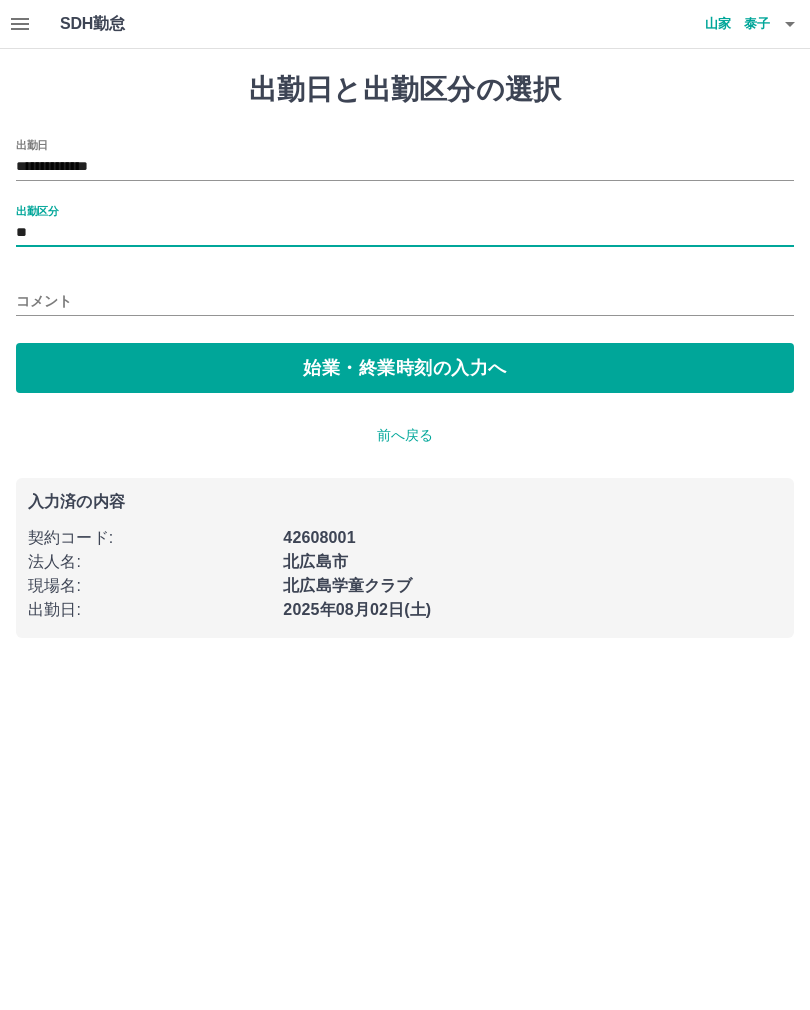 click on "始業・終業時刻の入力へ" at bounding box center (405, 368) 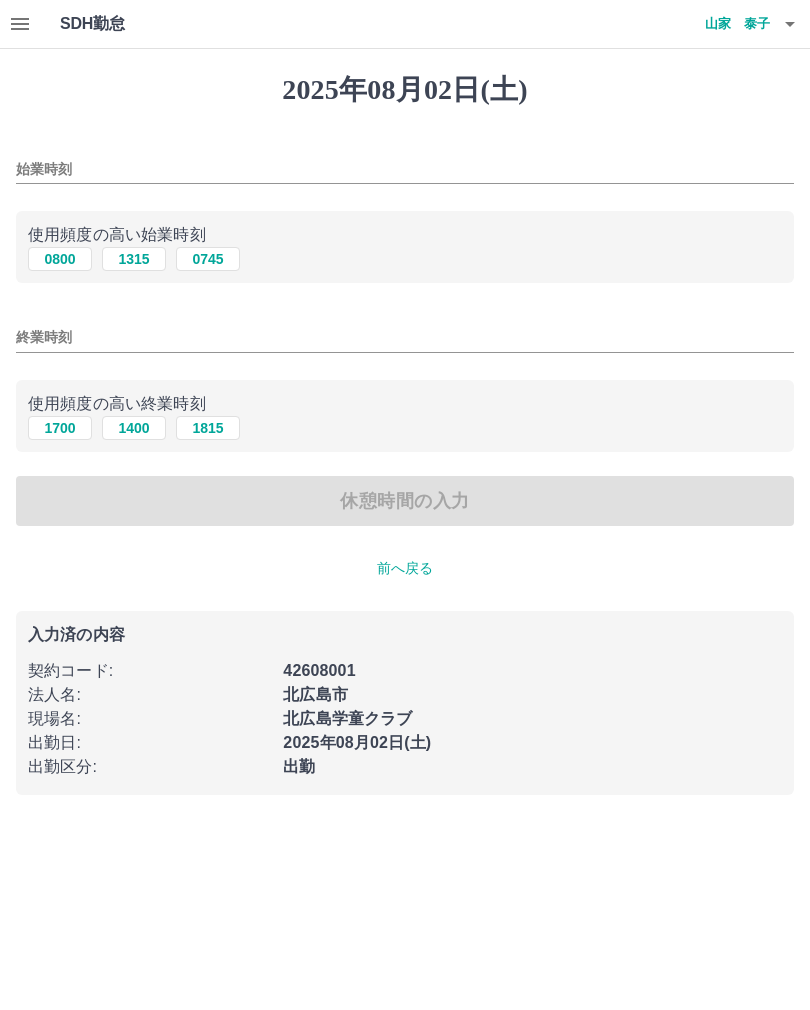 click on "終業時刻" at bounding box center (405, 337) 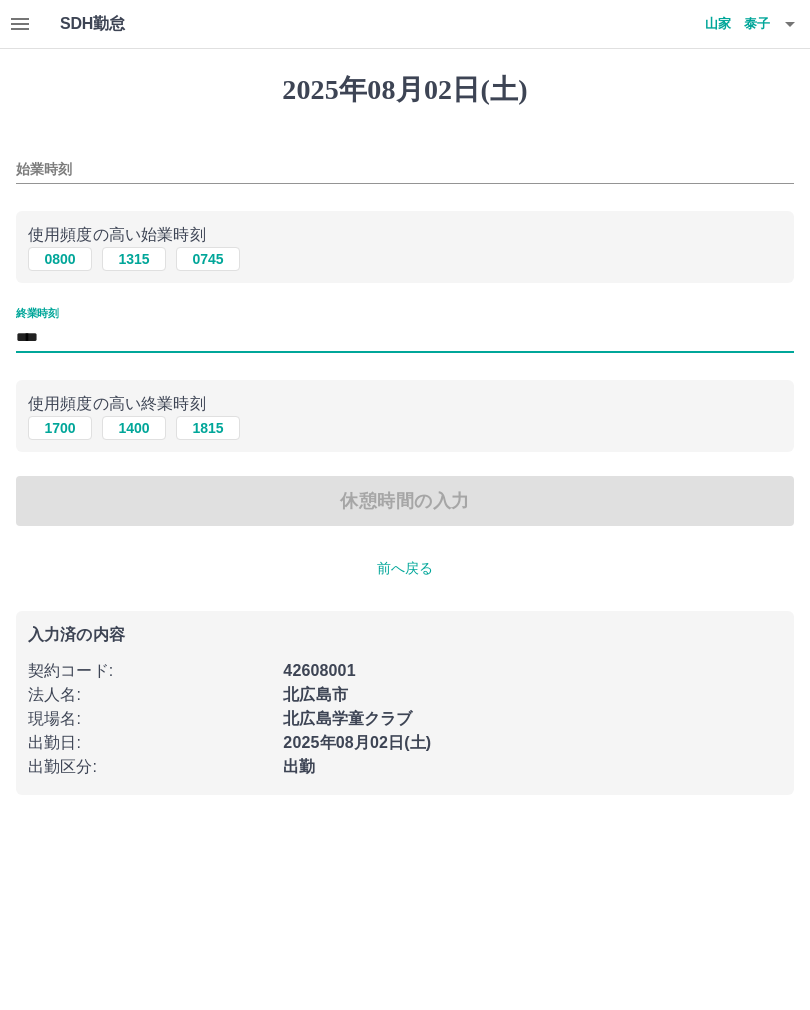 type on "****" 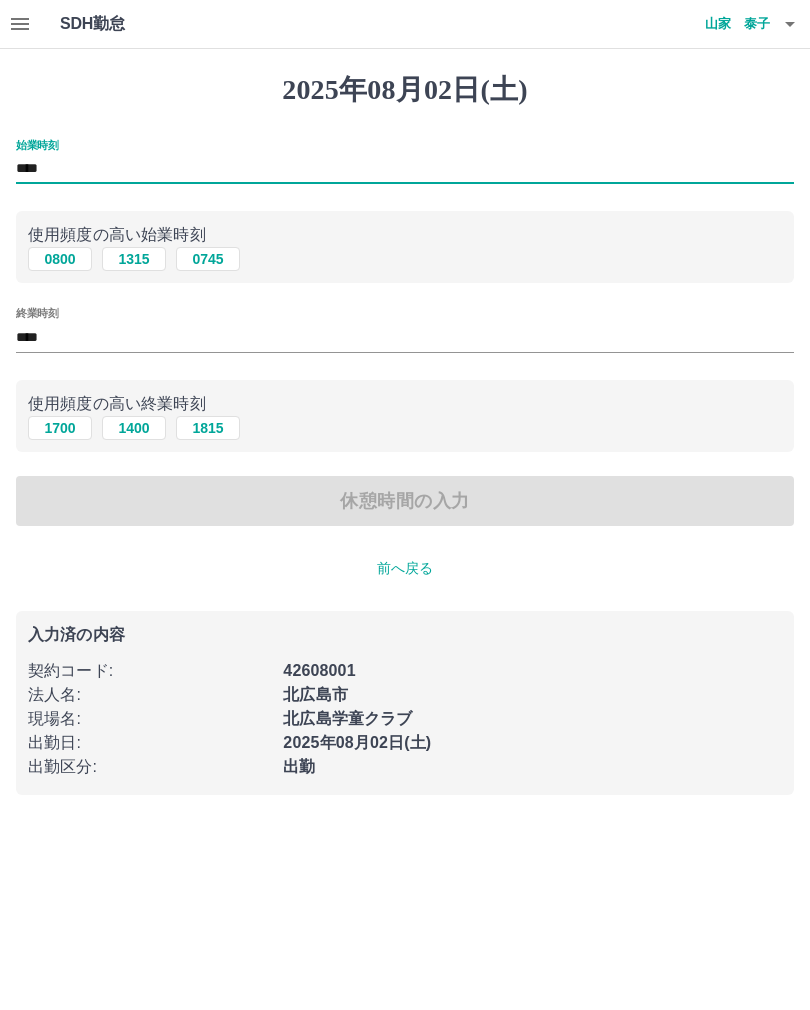 type on "****" 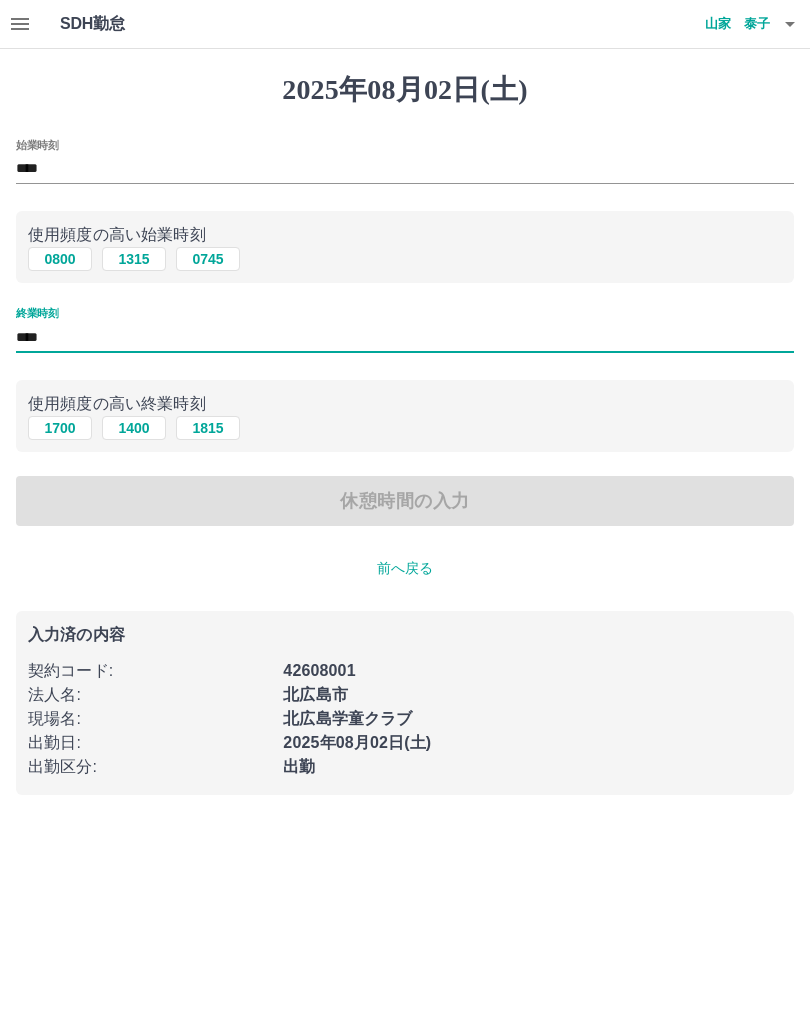 click on "1700" at bounding box center (60, 428) 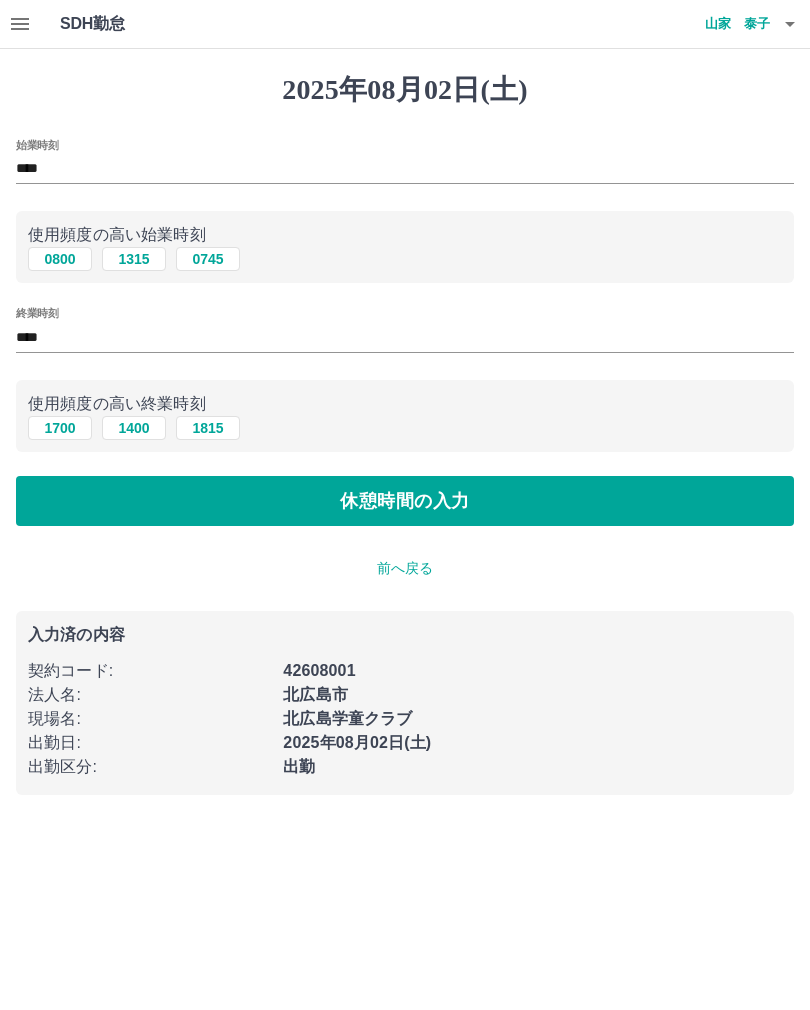 click on "休憩時間の入力" at bounding box center [405, 501] 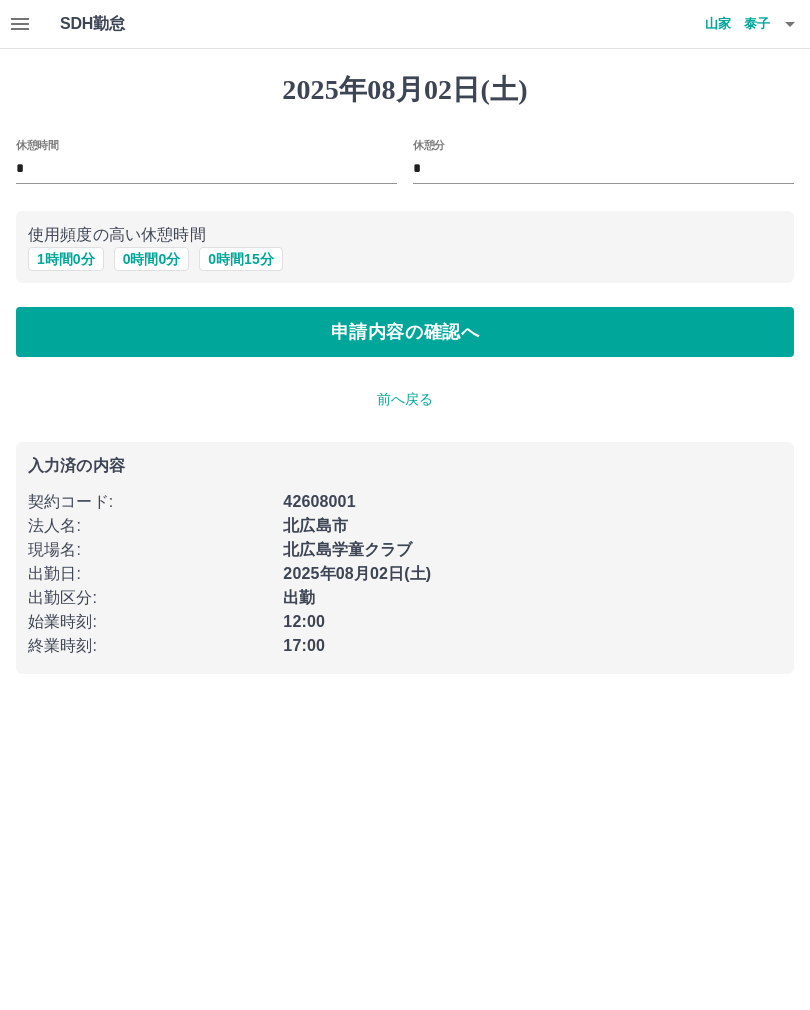 click on "申請内容の確認へ" at bounding box center (405, 332) 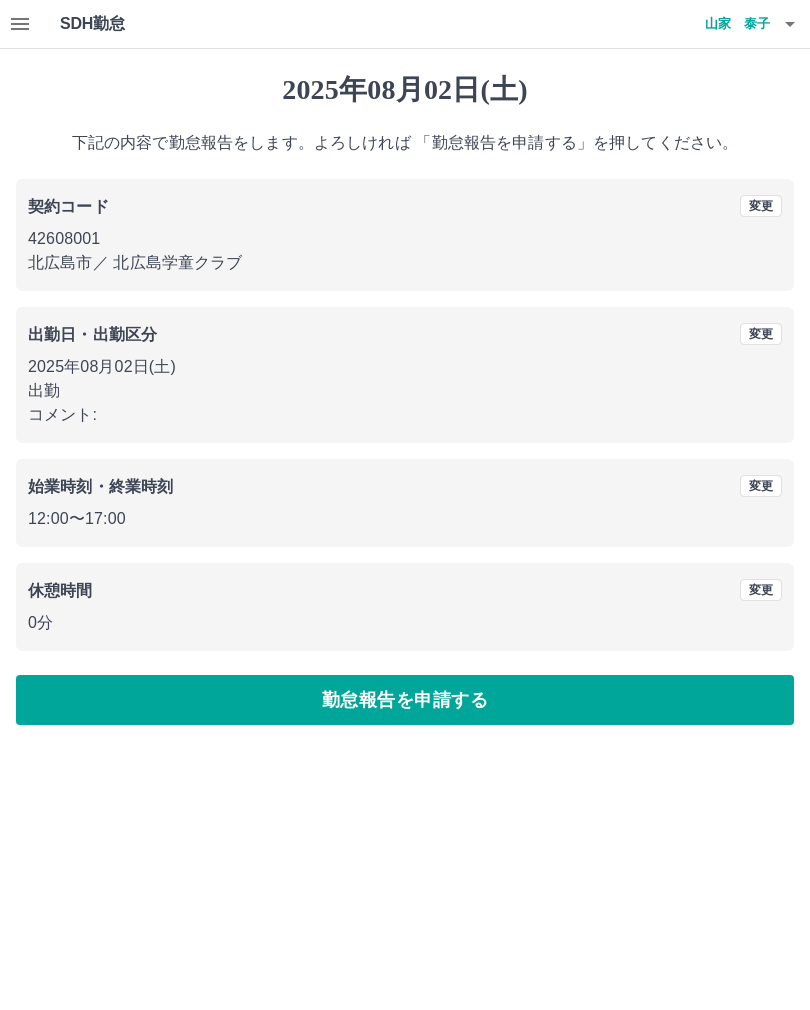 click on "勤怠報告を申請する" at bounding box center [405, 700] 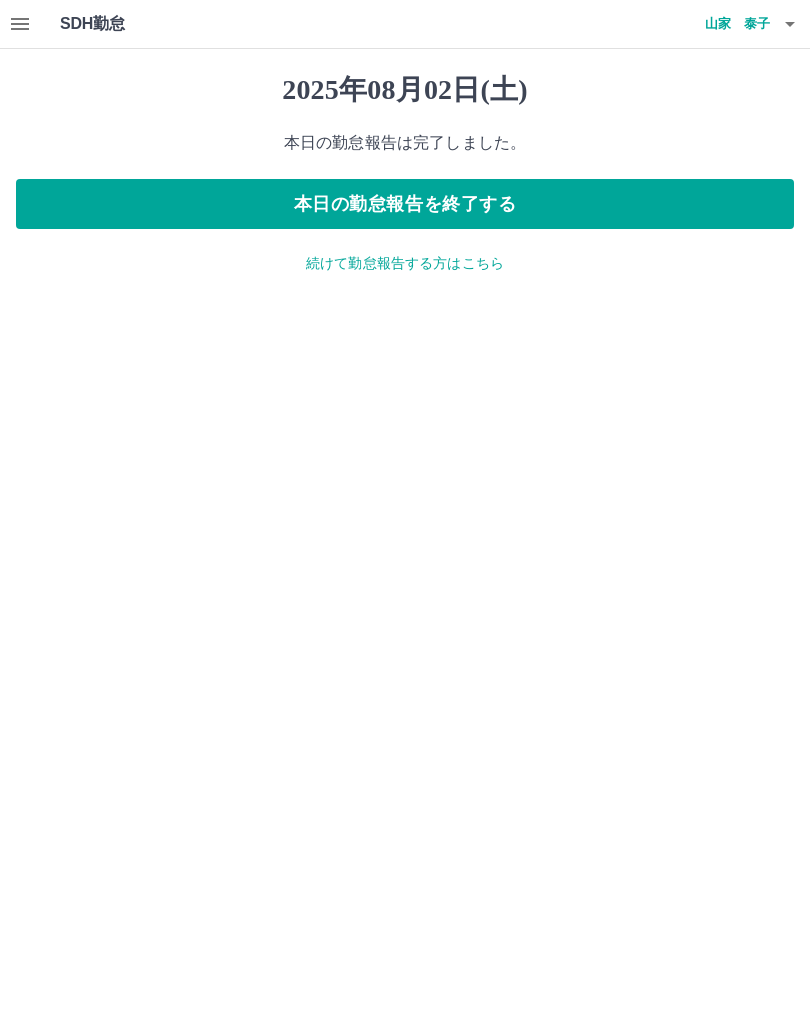 click on "続けて勤怠報告する方はこちら" at bounding box center (405, 263) 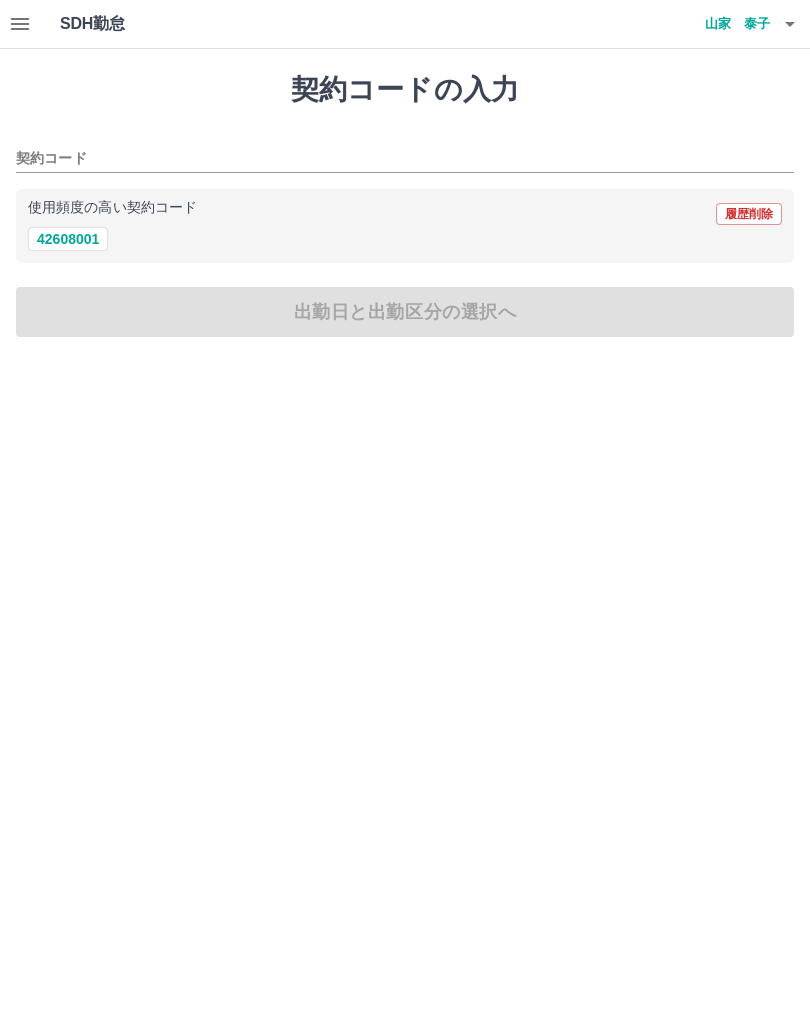 click on "42608001" at bounding box center (68, 239) 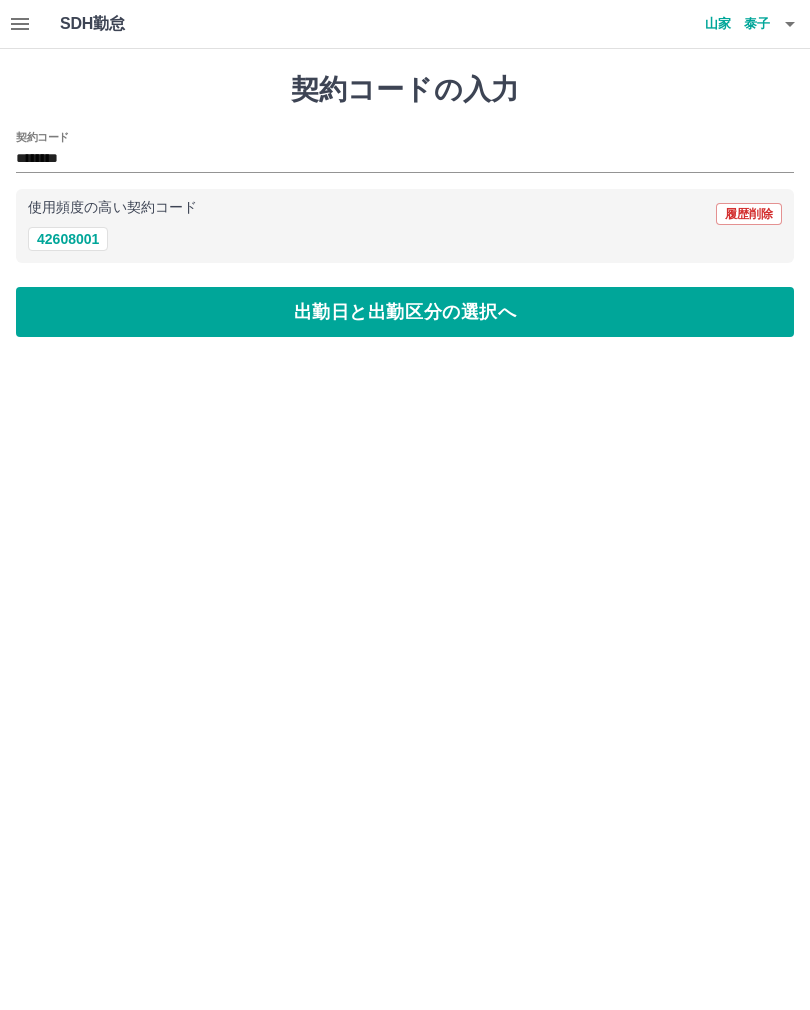 click on "出勤日と出勤区分の選択へ" at bounding box center [405, 312] 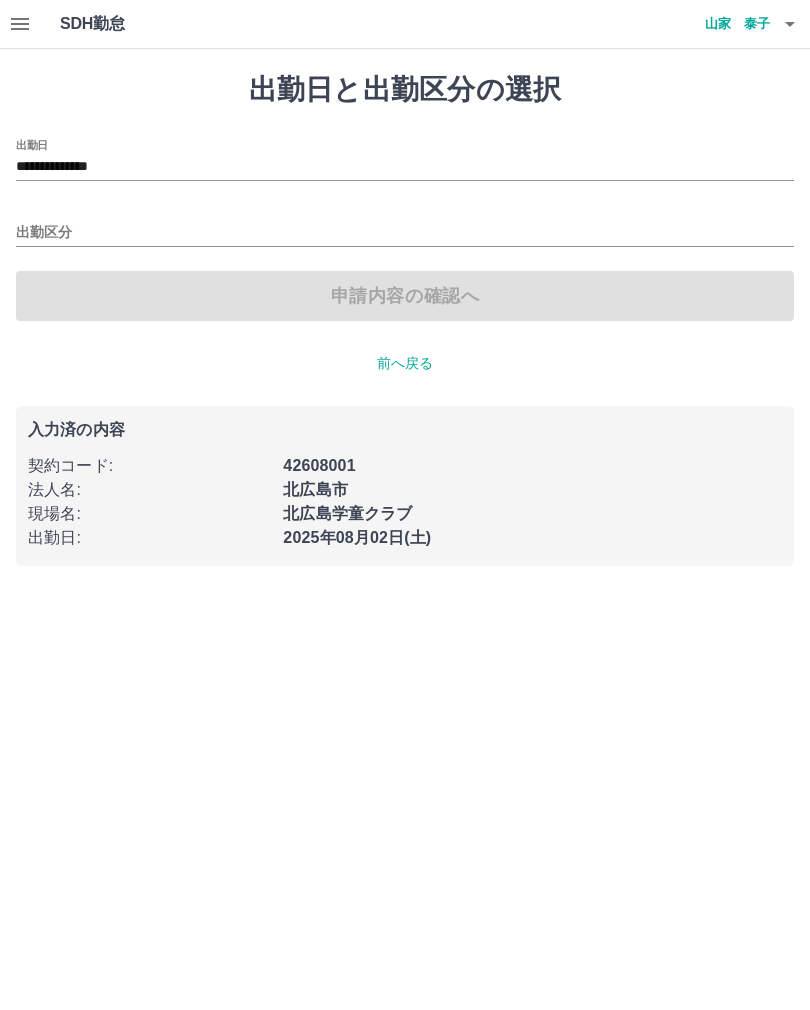click on "**********" at bounding box center [405, 160] 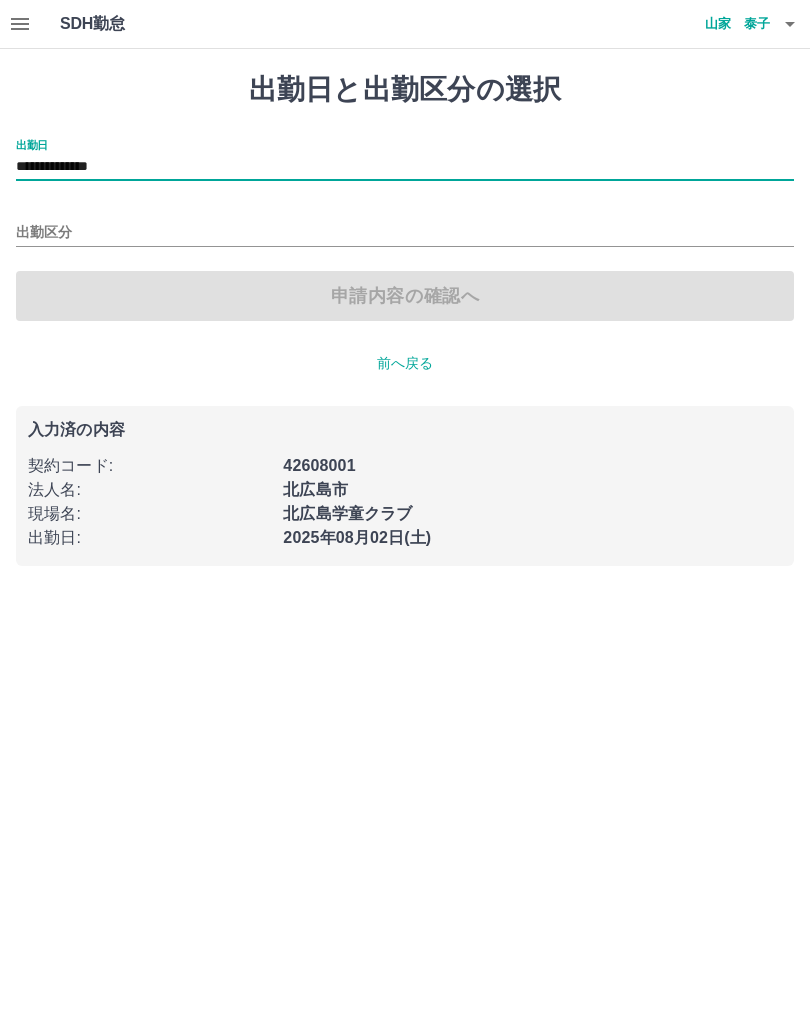click on "出勤日" at bounding box center [32, 144] 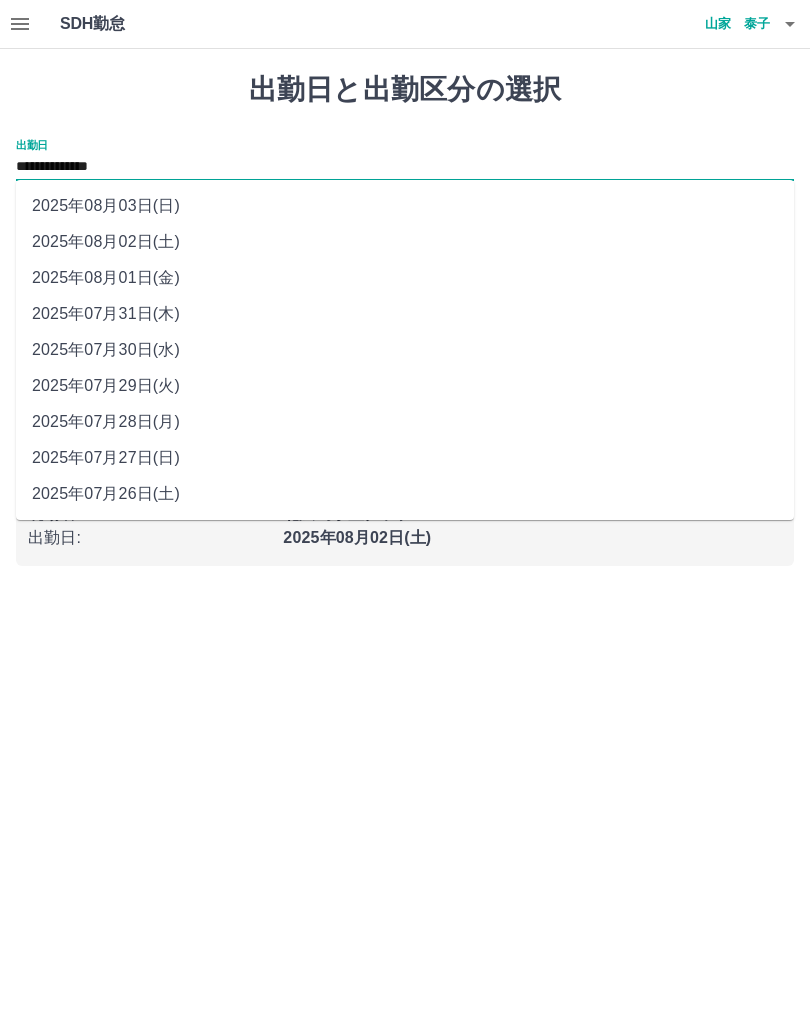 click on "2025年08月01日(金)" at bounding box center (405, 278) 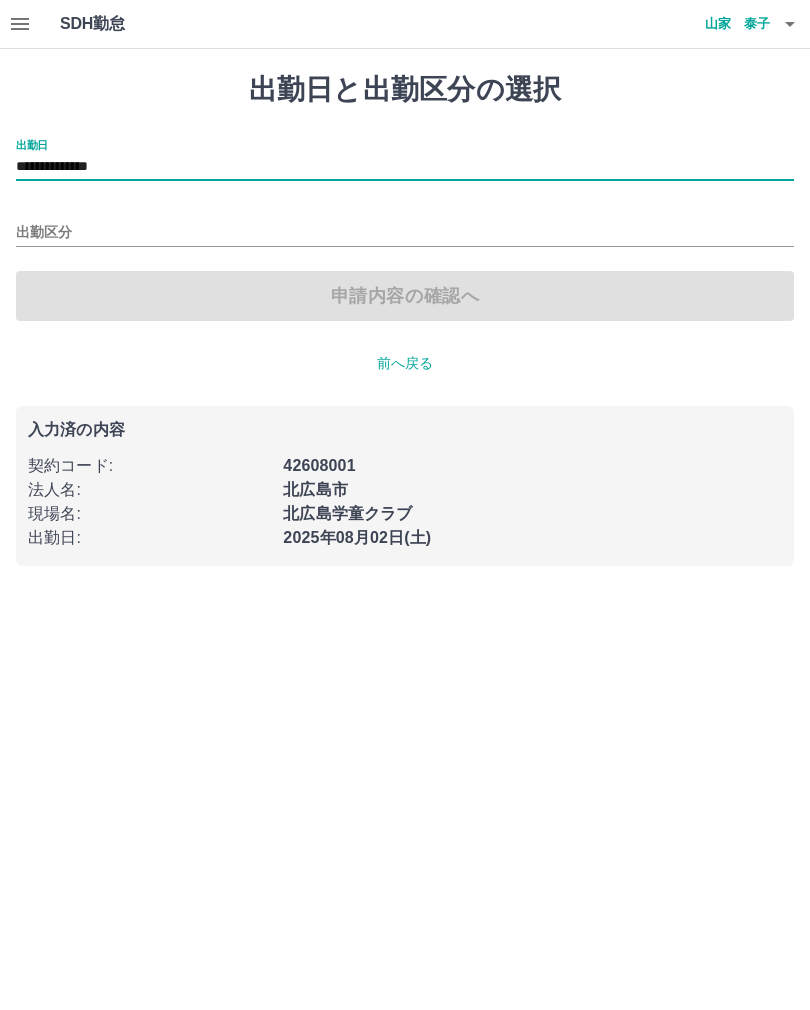 click on "出勤区分" at bounding box center (405, 233) 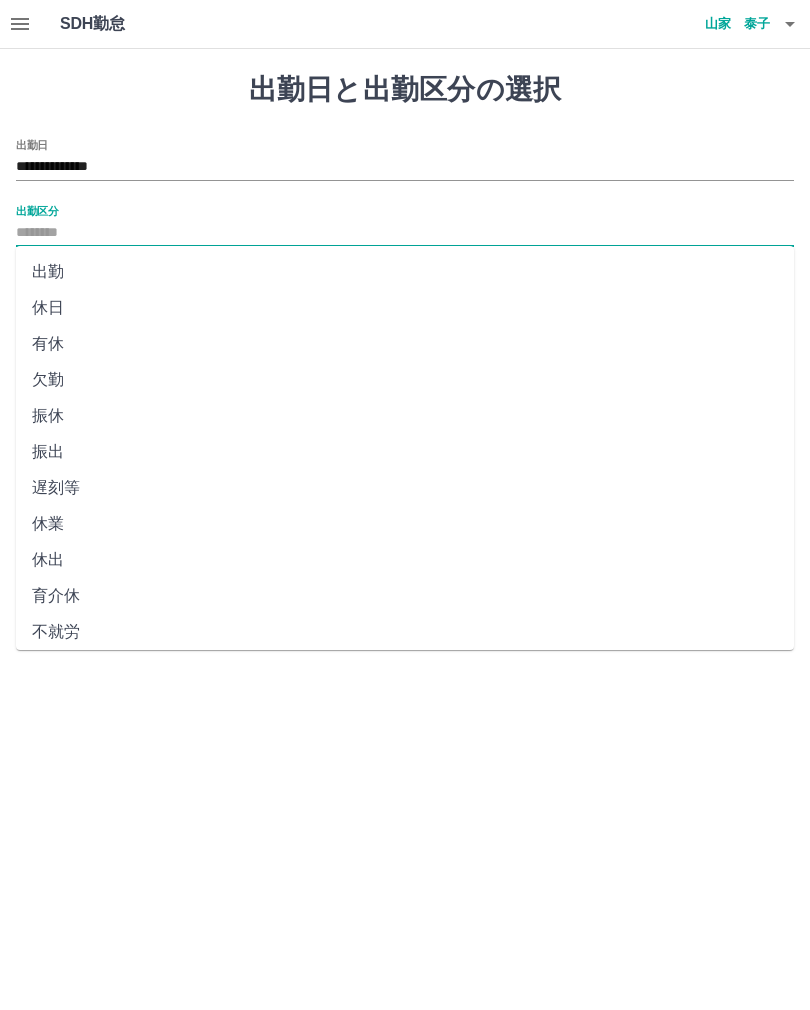 click on "休日" at bounding box center [405, 308] 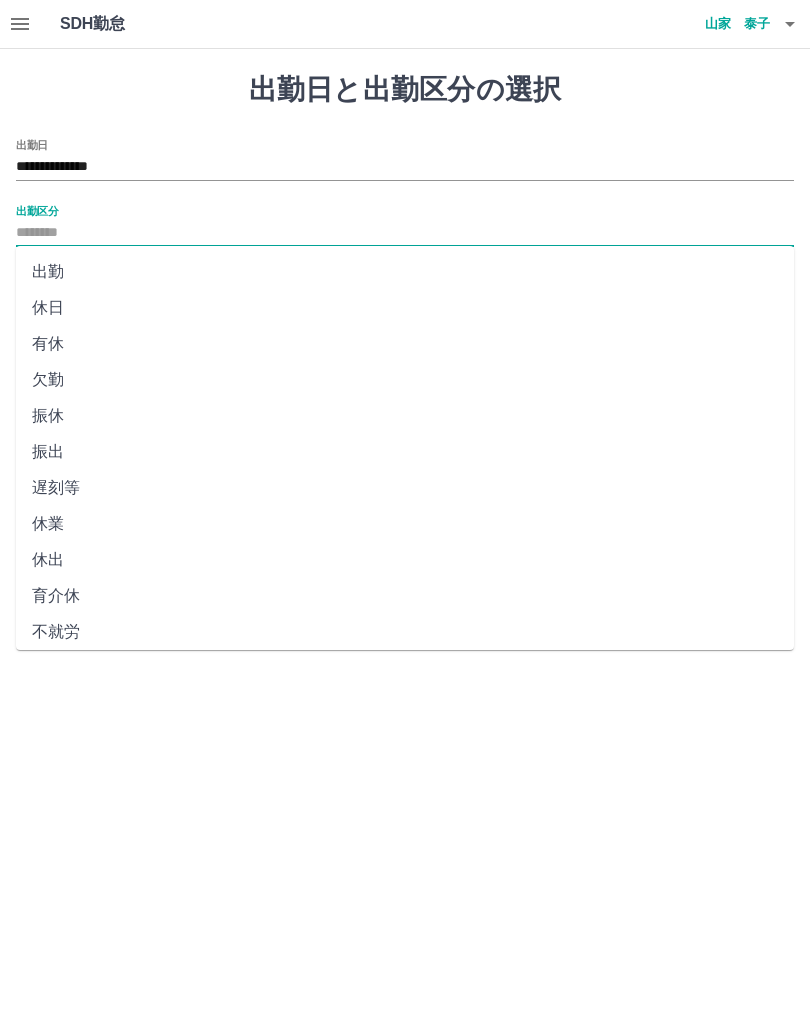 type on "**" 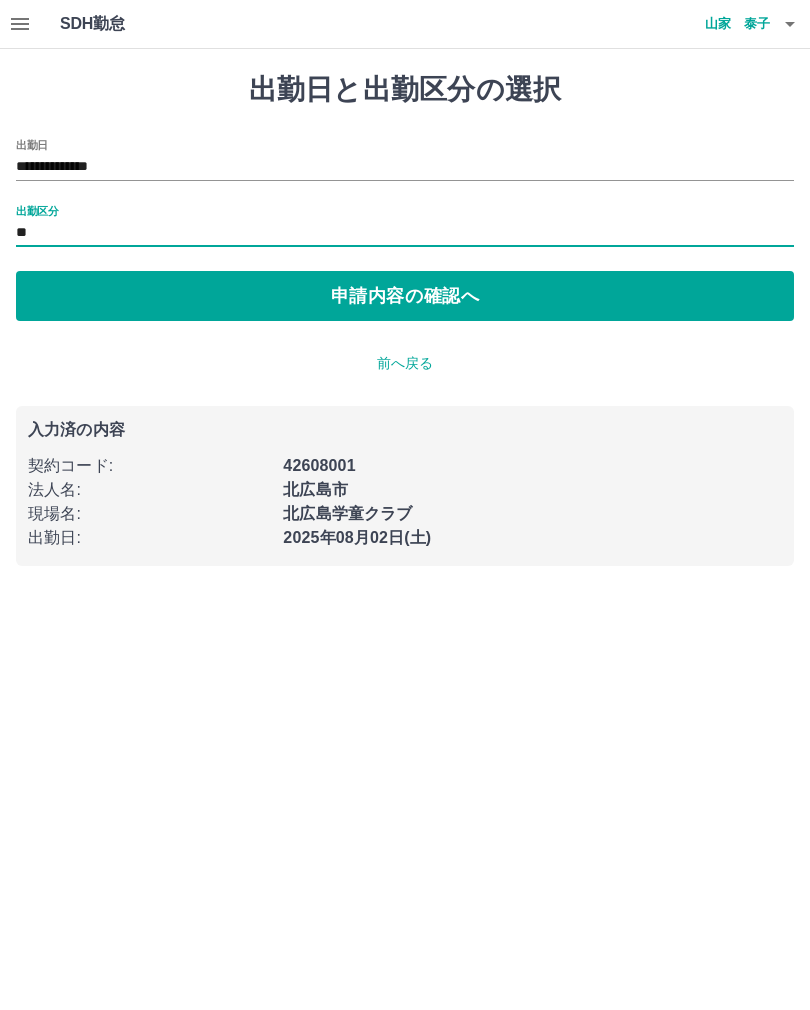 click on "申請内容の確認へ" at bounding box center [405, 296] 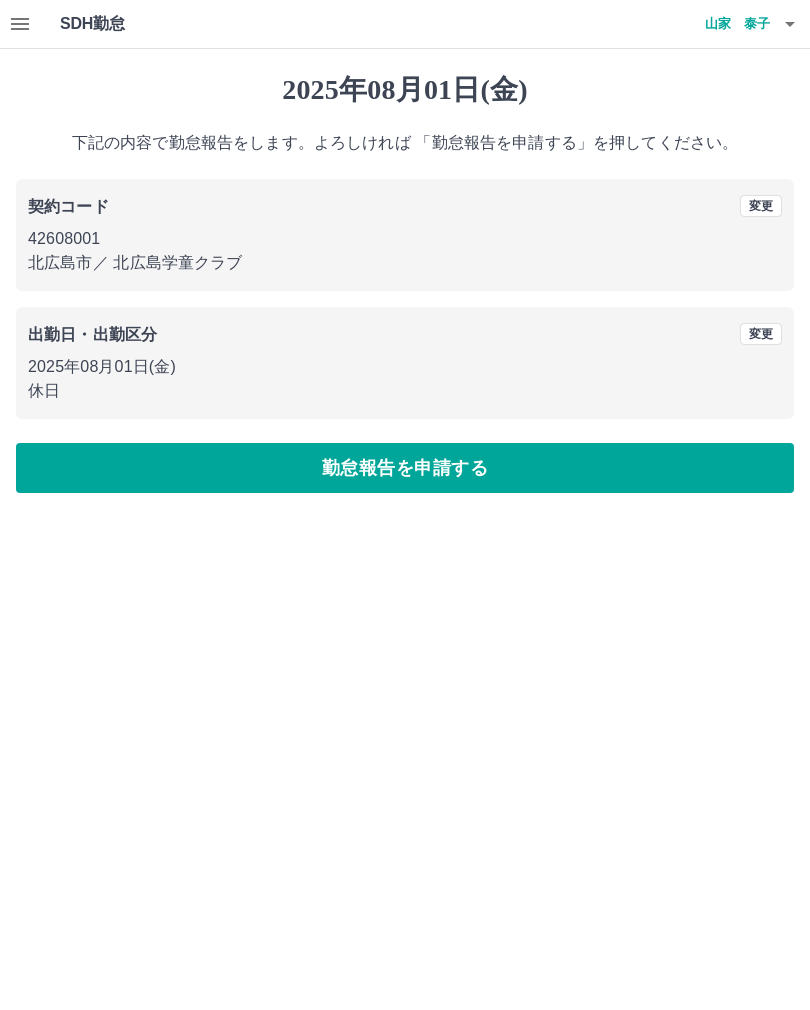 click on "勤怠報告を申請する" at bounding box center [405, 468] 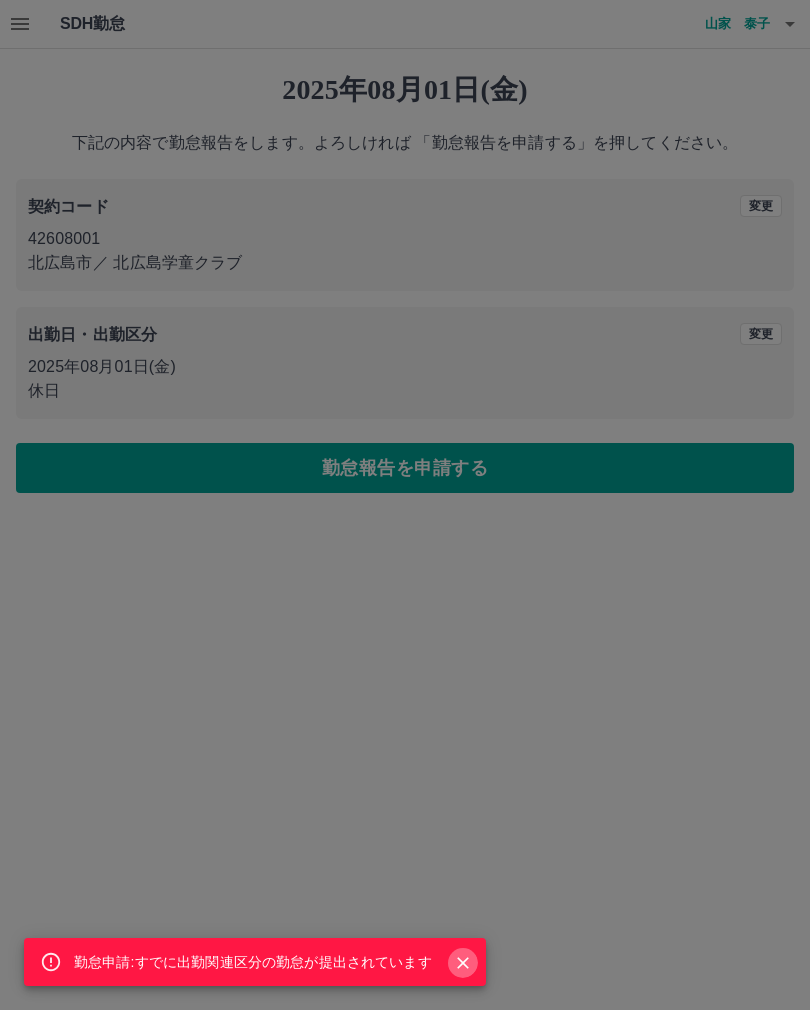 click at bounding box center (463, 963) 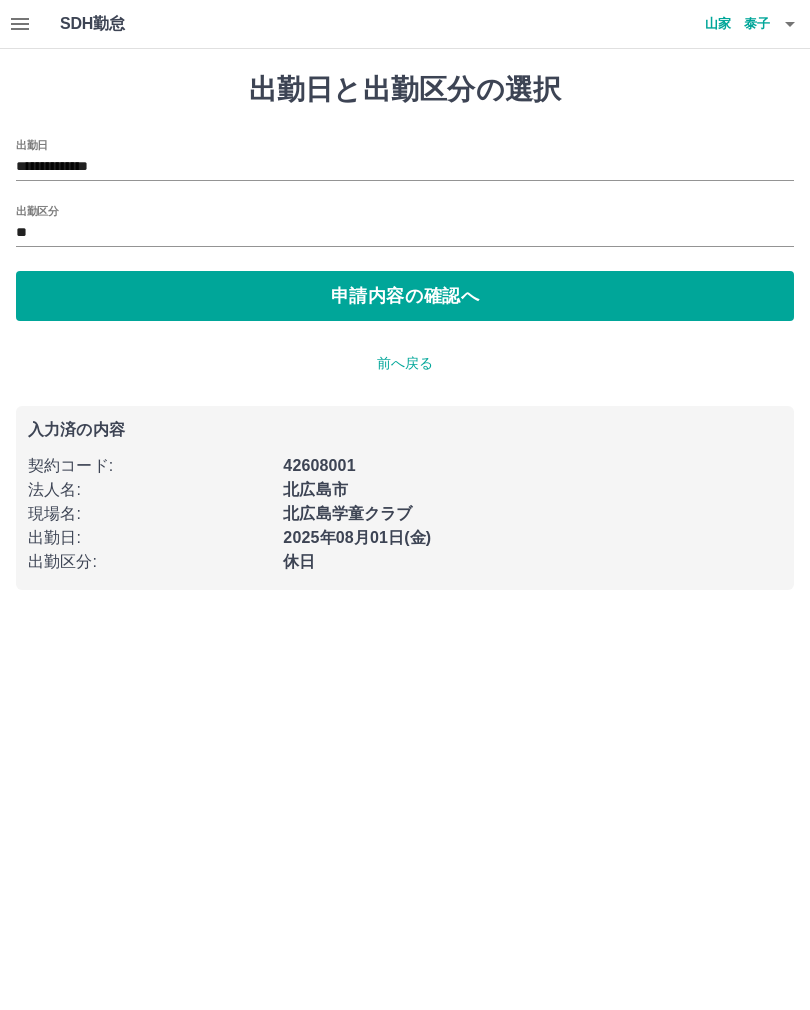 click on "**********" at bounding box center [405, 167] 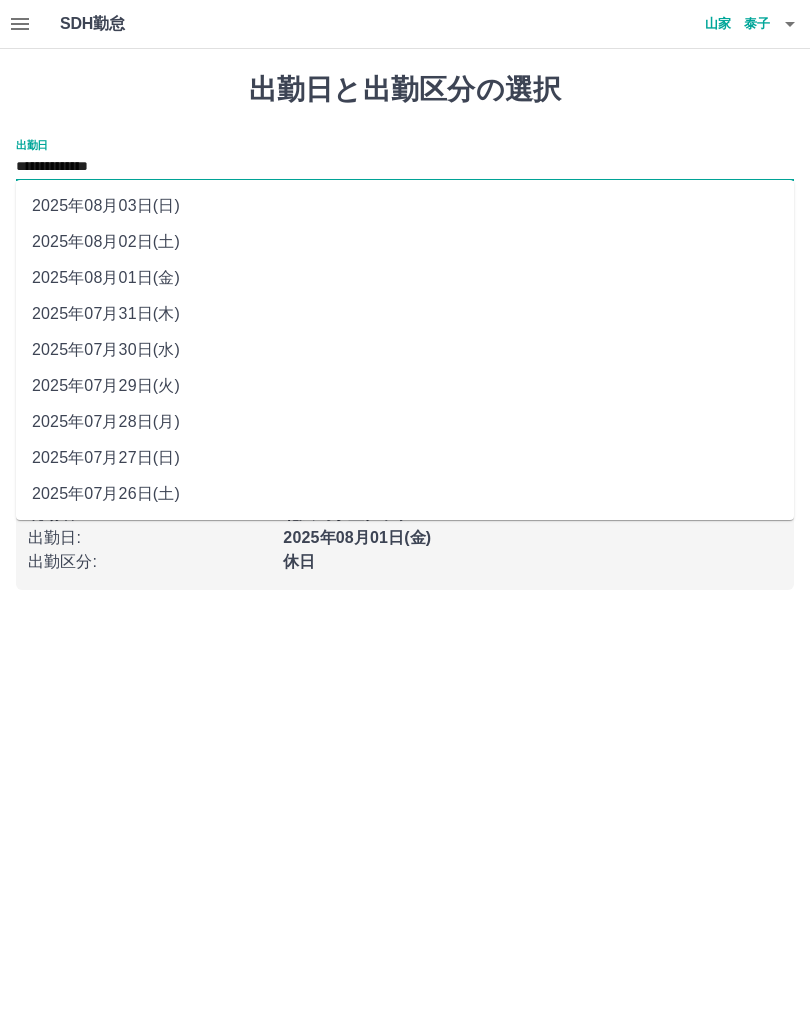 click on "2025年08月03日(日)" at bounding box center [405, 206] 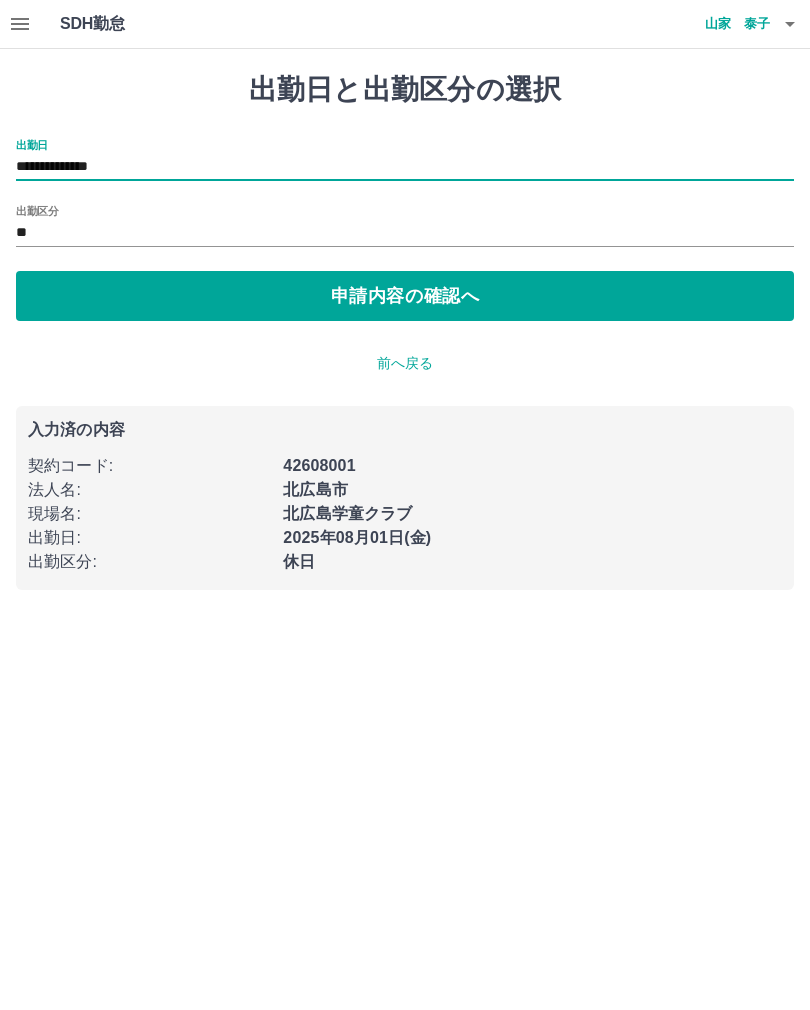 click on "**********" at bounding box center (405, 167) 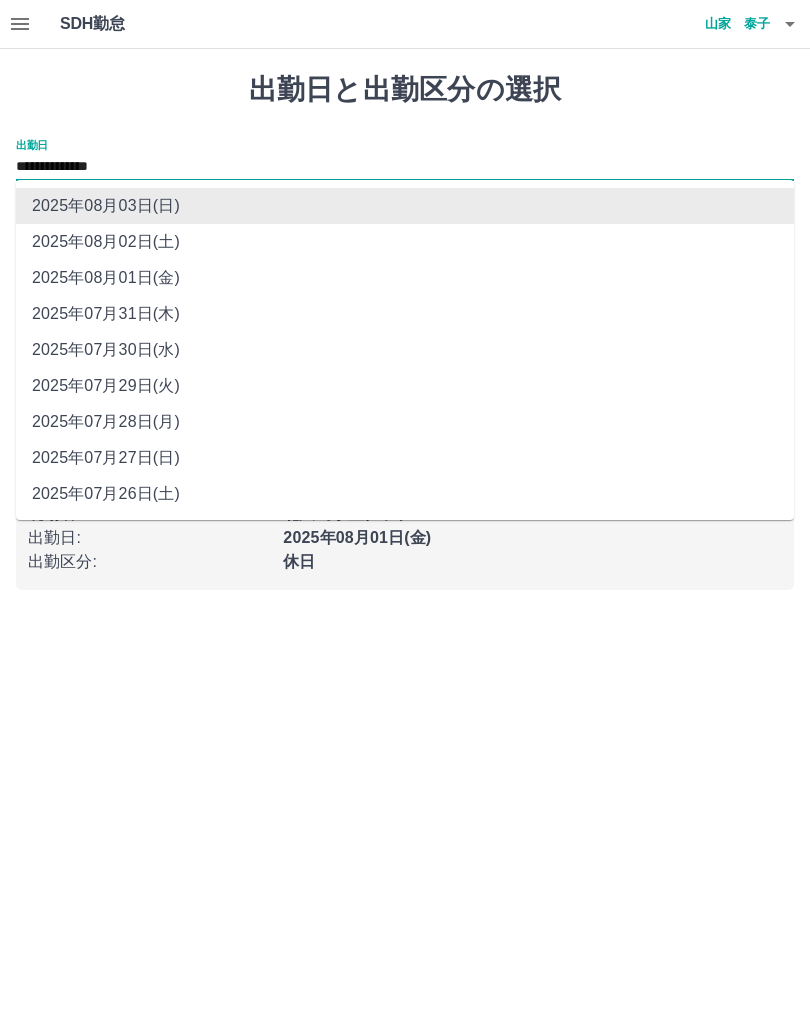 click on "**********" at bounding box center [405, 167] 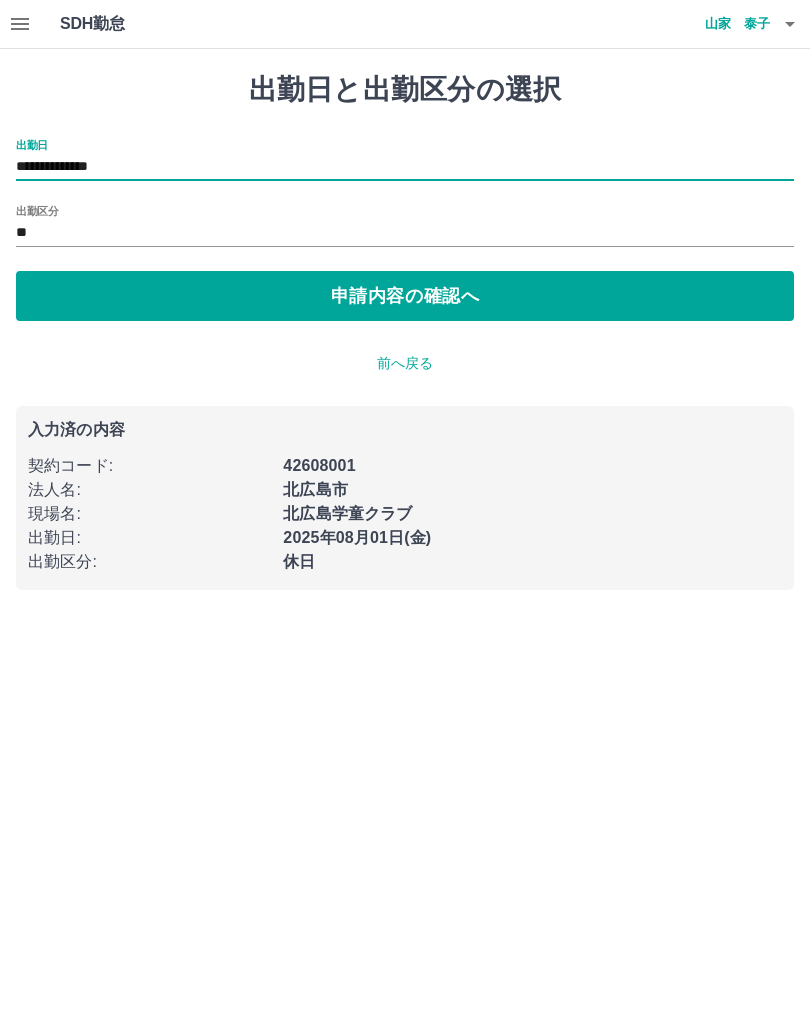 click on "出勤区分" at bounding box center (37, 210) 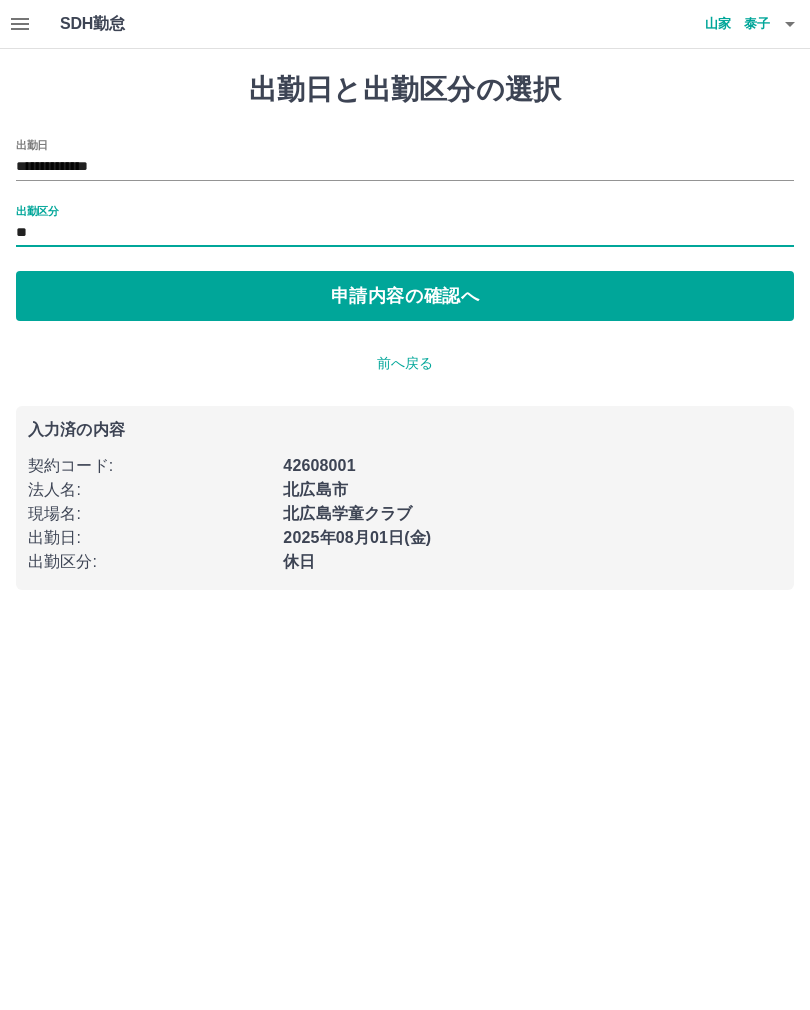 click on "**" at bounding box center [405, 233] 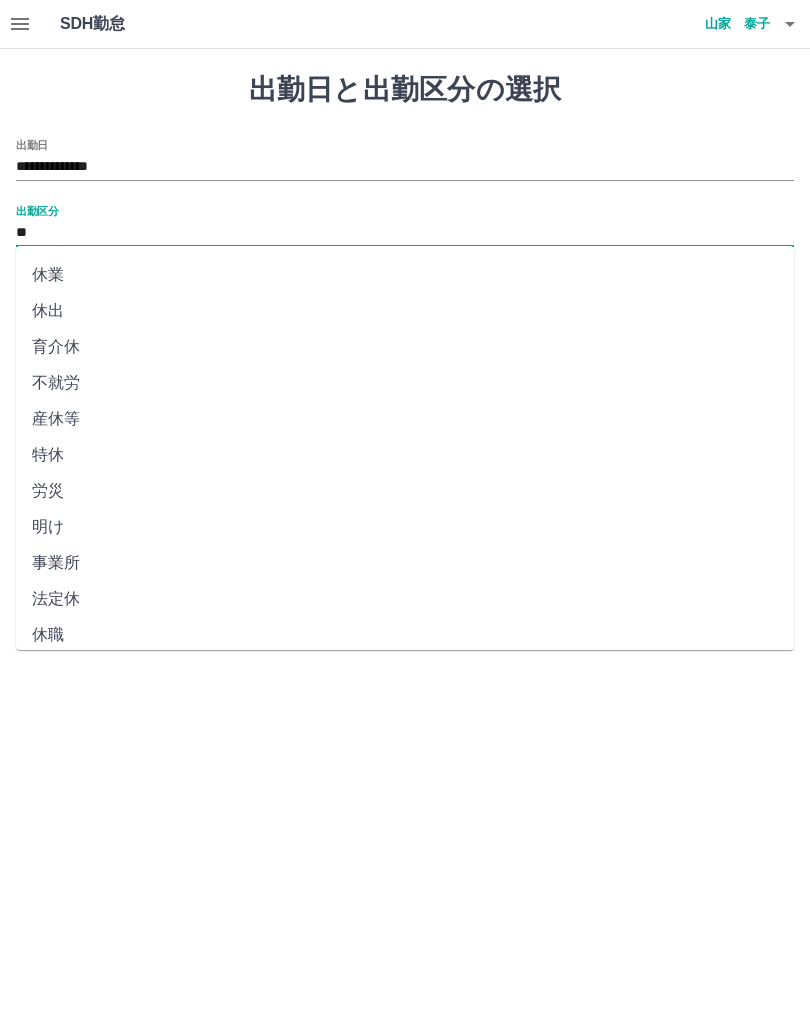 scroll, scrollTop: 248, scrollLeft: 0, axis: vertical 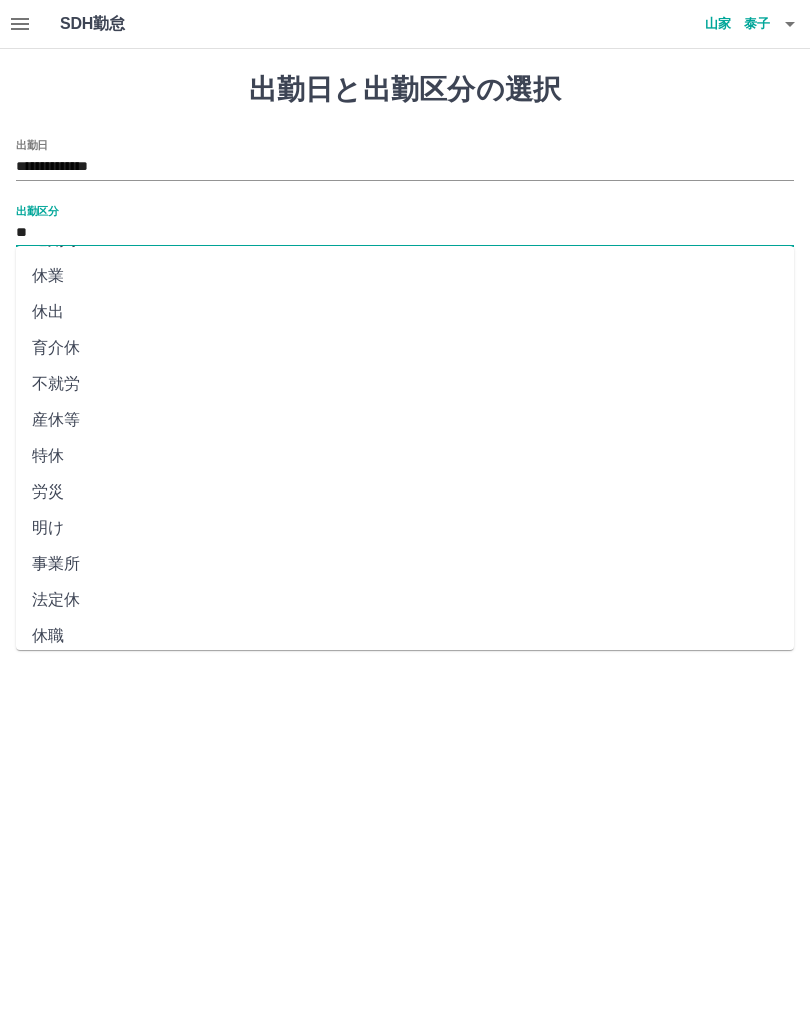 click on "法定休" at bounding box center (405, 600) 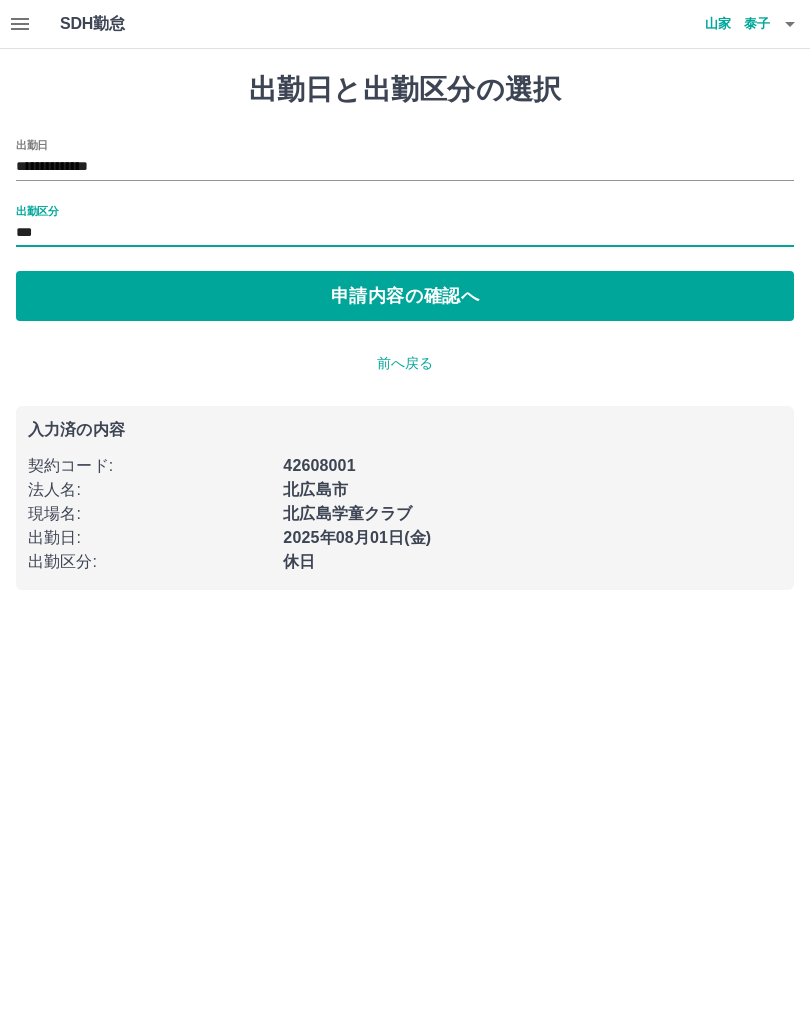 click on "申請内容の確認へ" at bounding box center [405, 296] 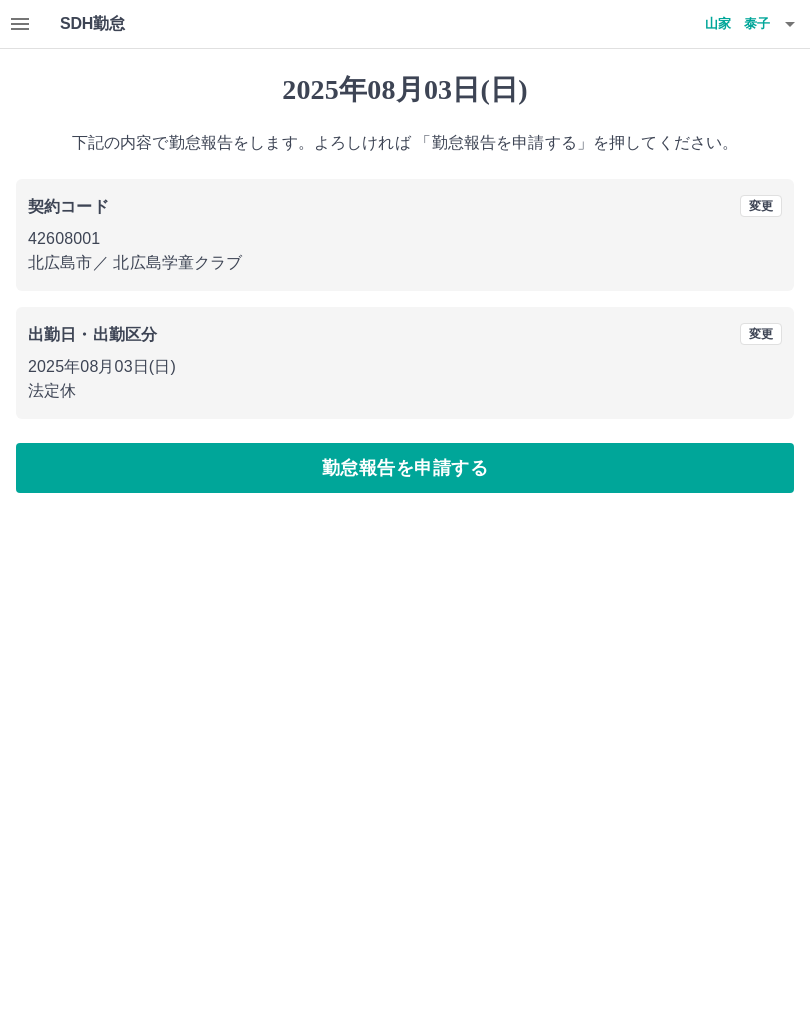 click on "勤怠報告を申請する" at bounding box center (405, 468) 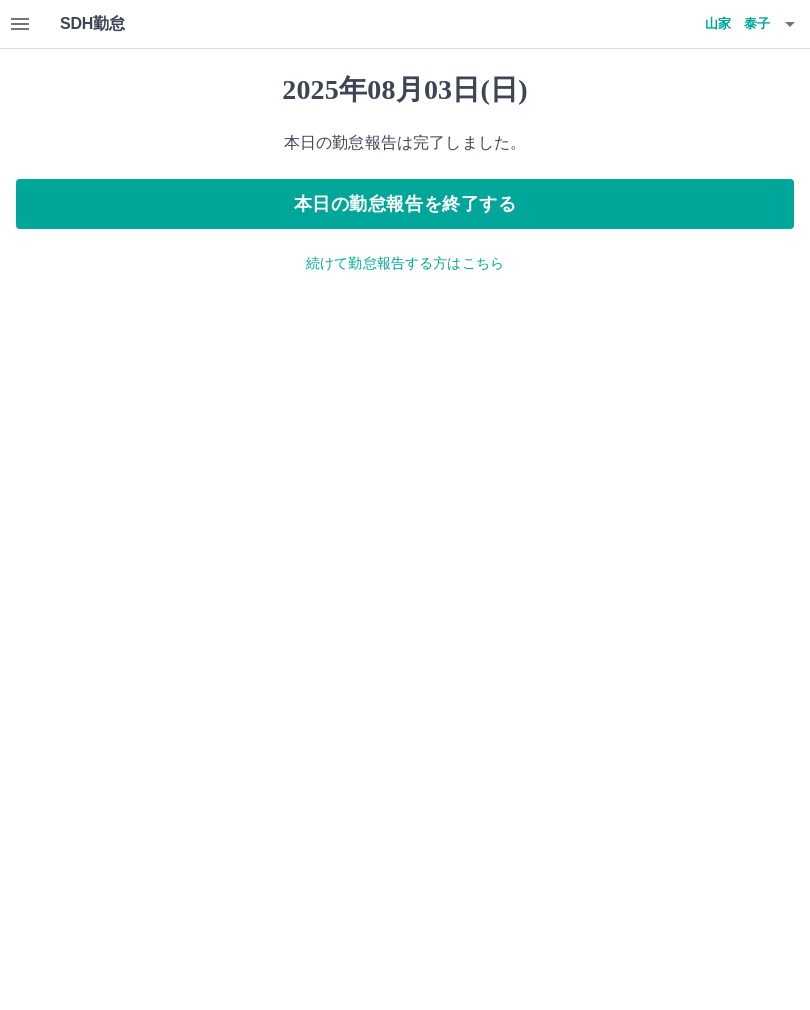 click on "続けて勤怠報告する方はこちら" at bounding box center [405, 263] 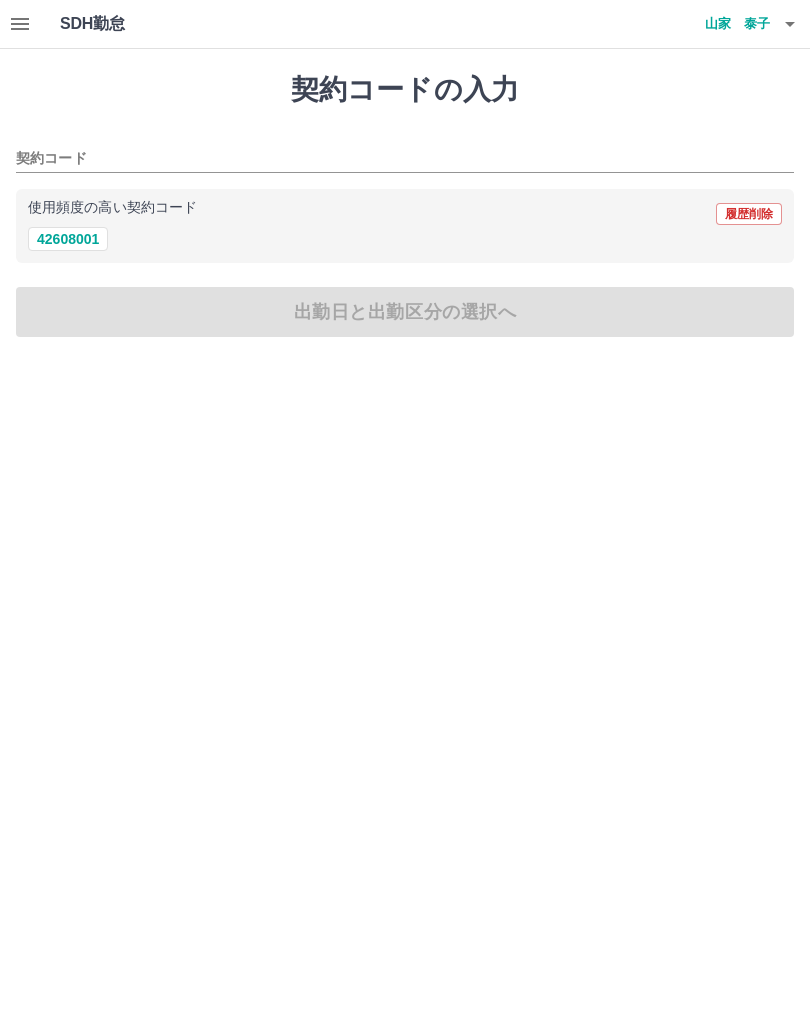 click on "42608001" at bounding box center [68, 239] 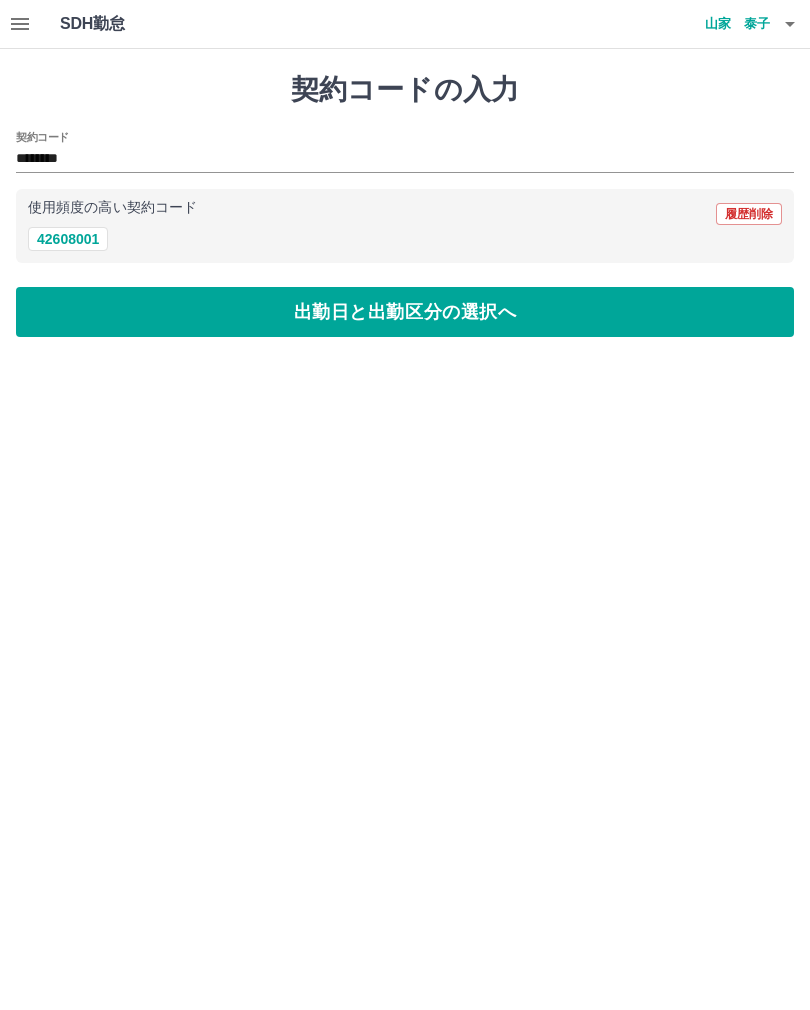 click on "出勤日と出勤区分の選択へ" at bounding box center (405, 312) 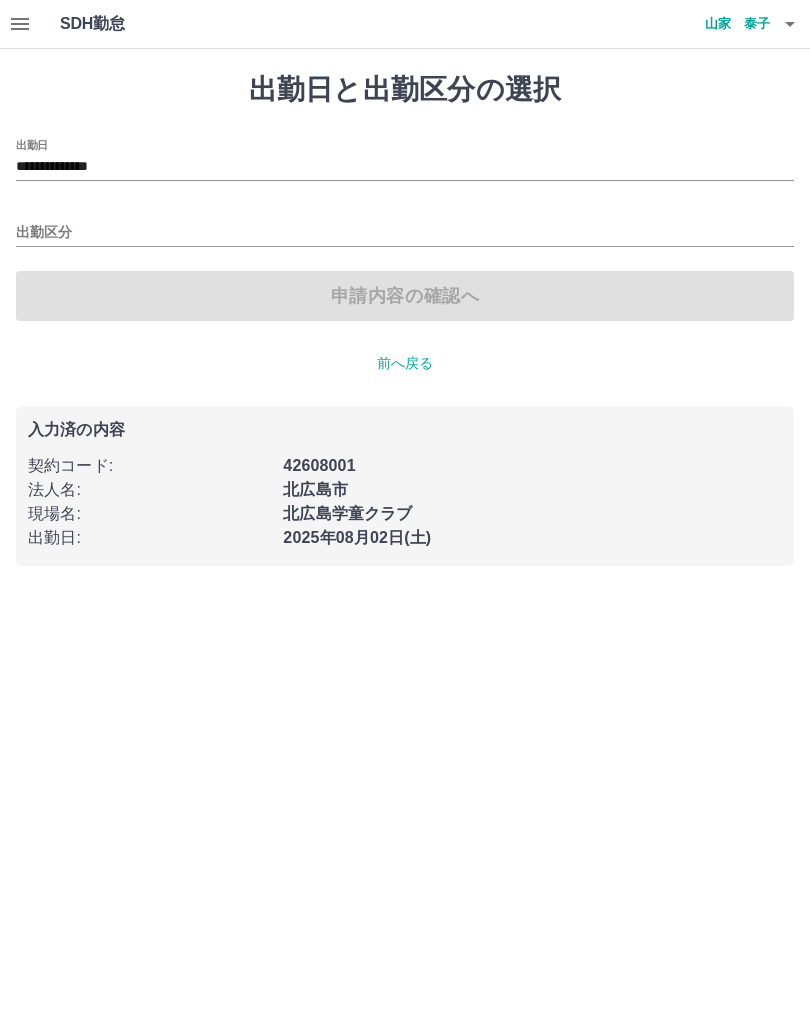 click on "**********" at bounding box center [405, 167] 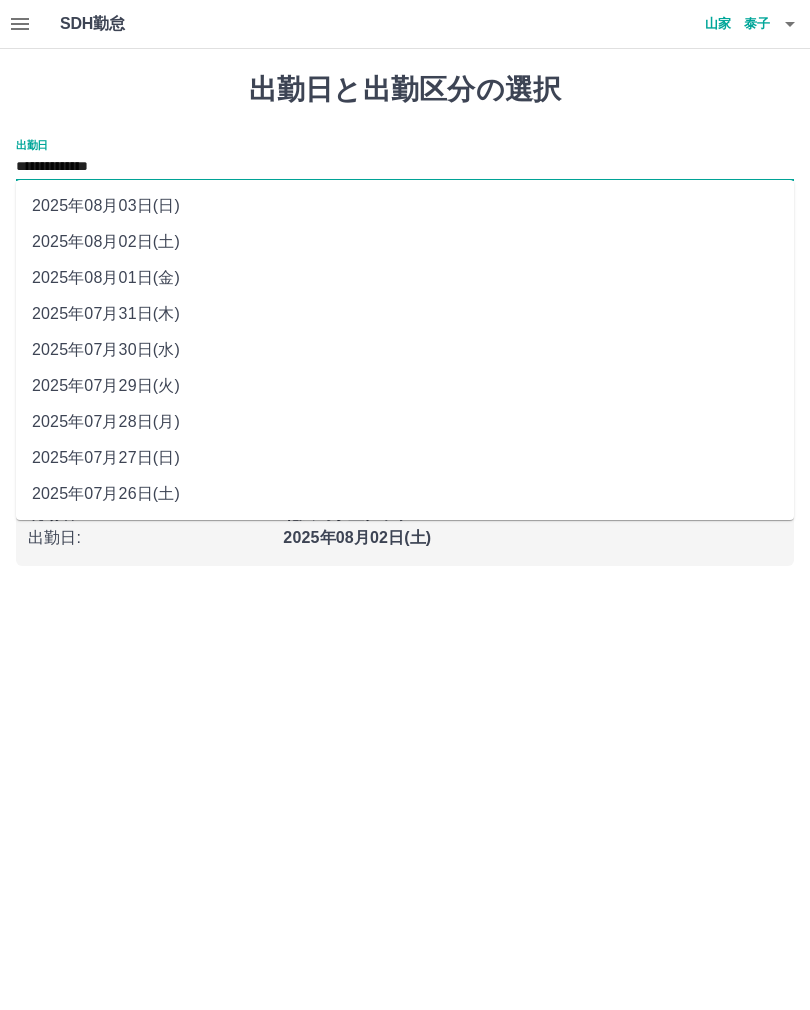 click on "**********" at bounding box center [405, 160] 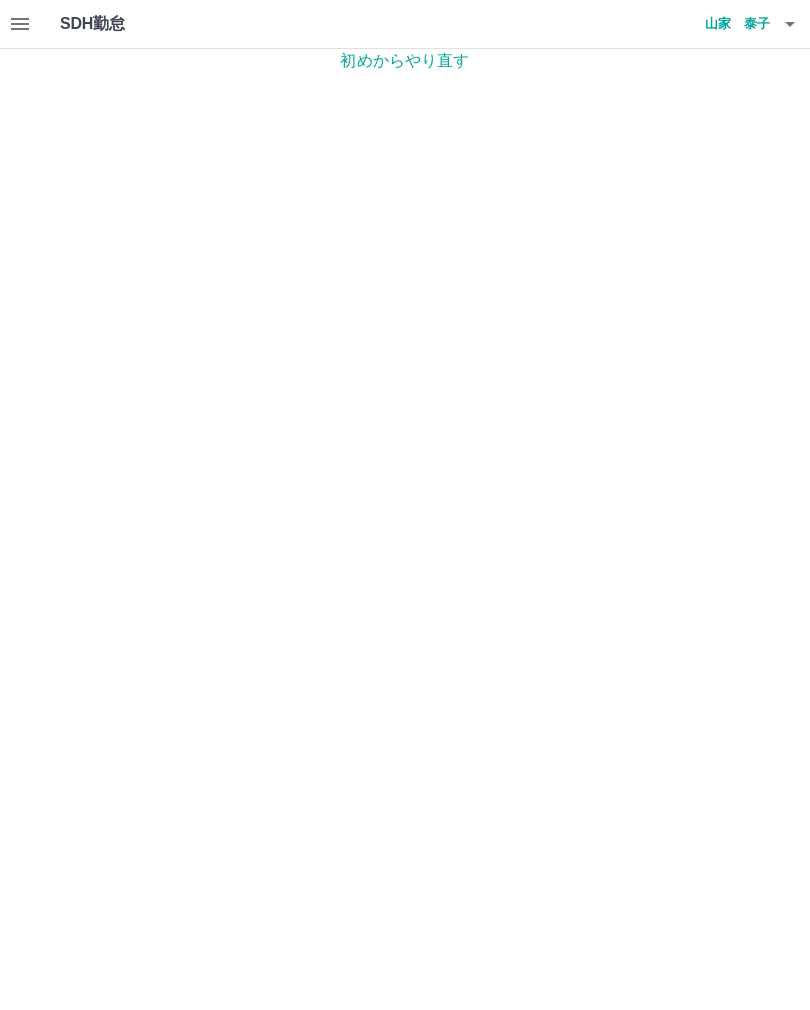 click 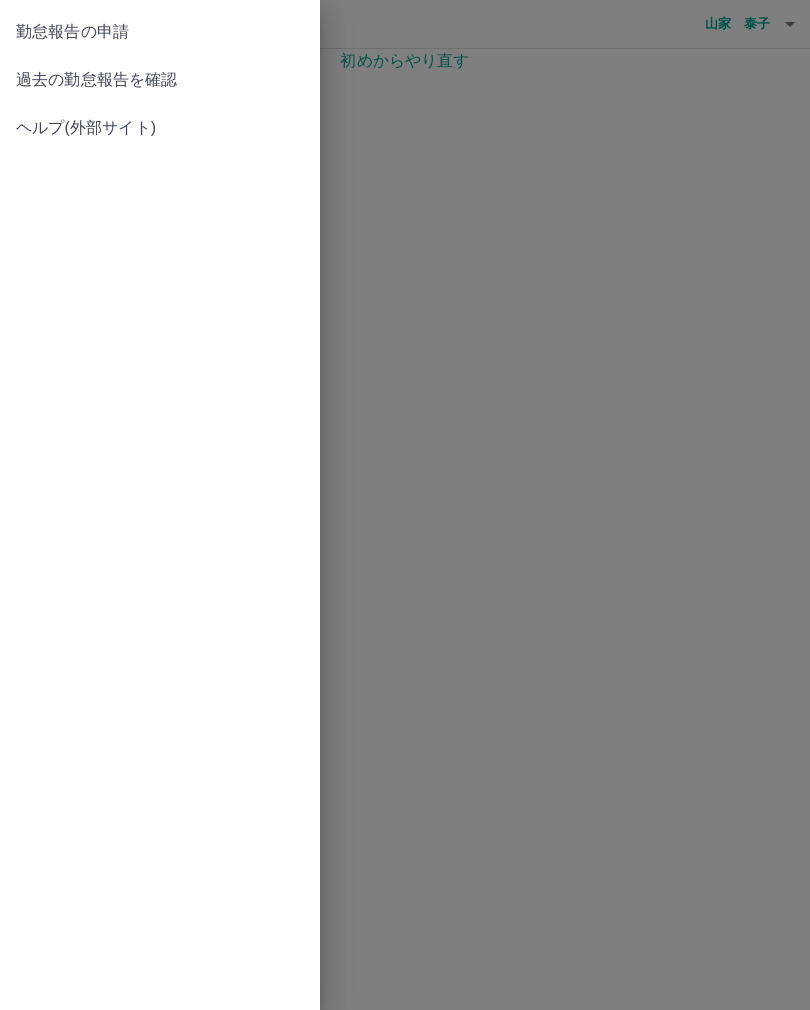 click on "勤怠報告の申請" at bounding box center (160, 32) 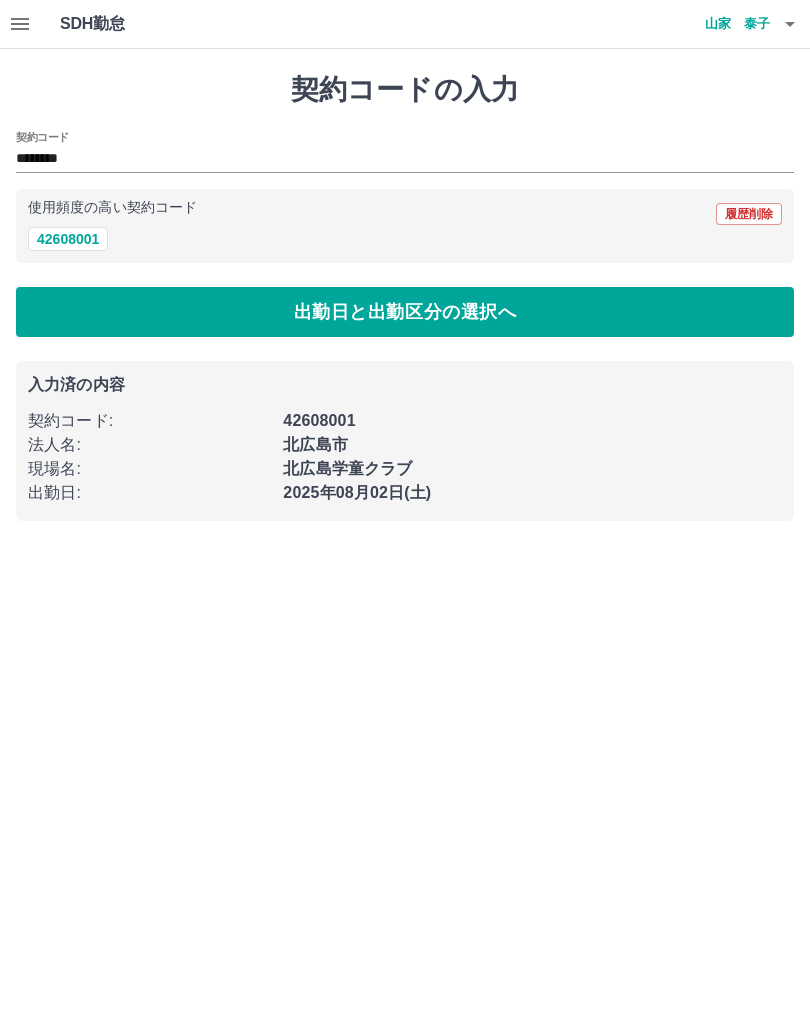 click on "履歴削除" at bounding box center [749, 214] 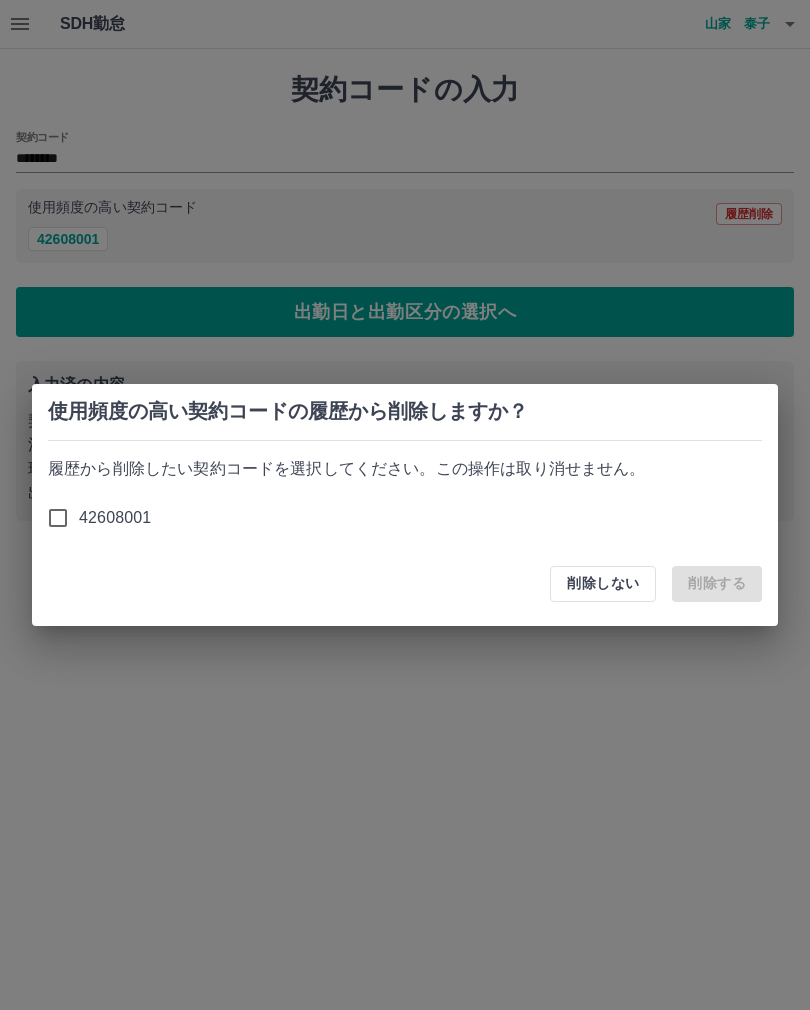 click on "使用頻度の高い契約コードの履歴から削除しますか？ 履歴から削除したい契約コードを選択してください。この操作は取り消せません。 [NUMBER] 削除しない 削除する" at bounding box center (405, 505) 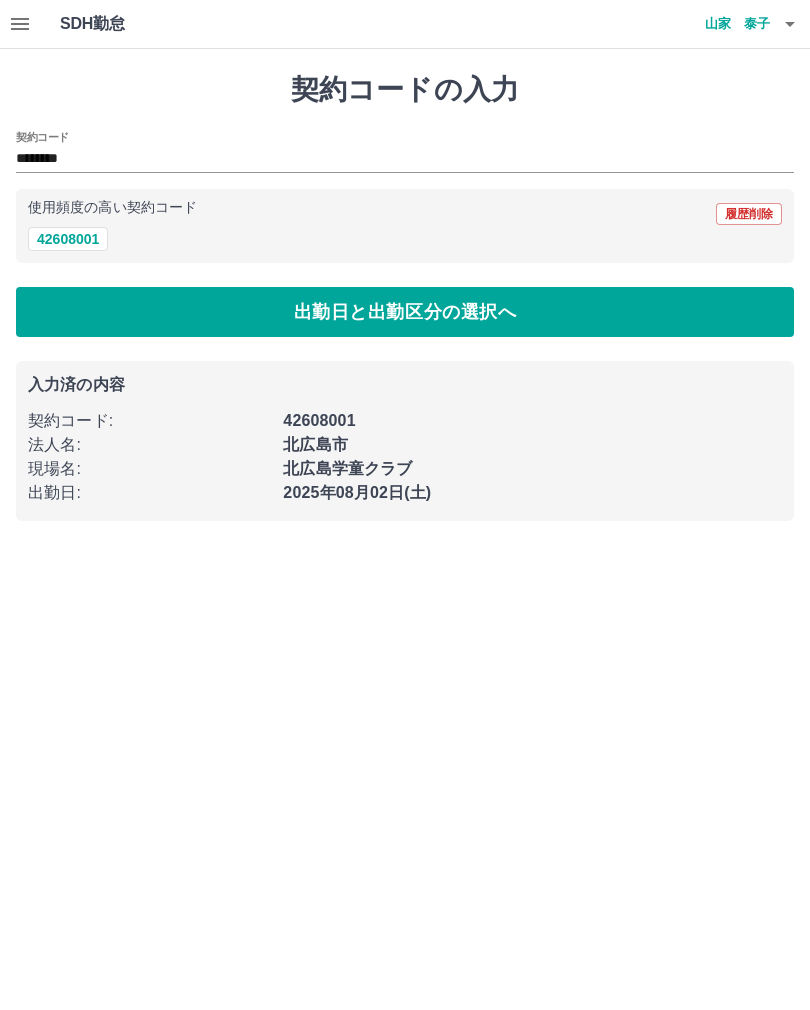 click on "出勤日と出勤区分の選択へ" at bounding box center (405, 312) 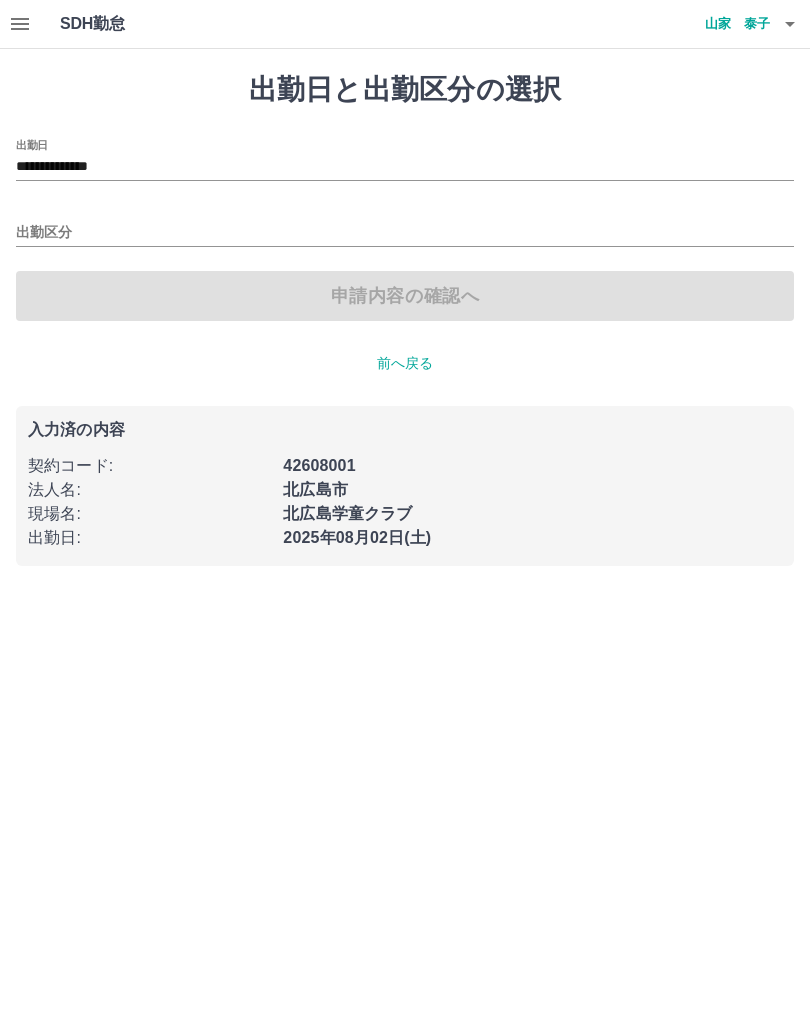 click on "出勤区分" at bounding box center (405, 233) 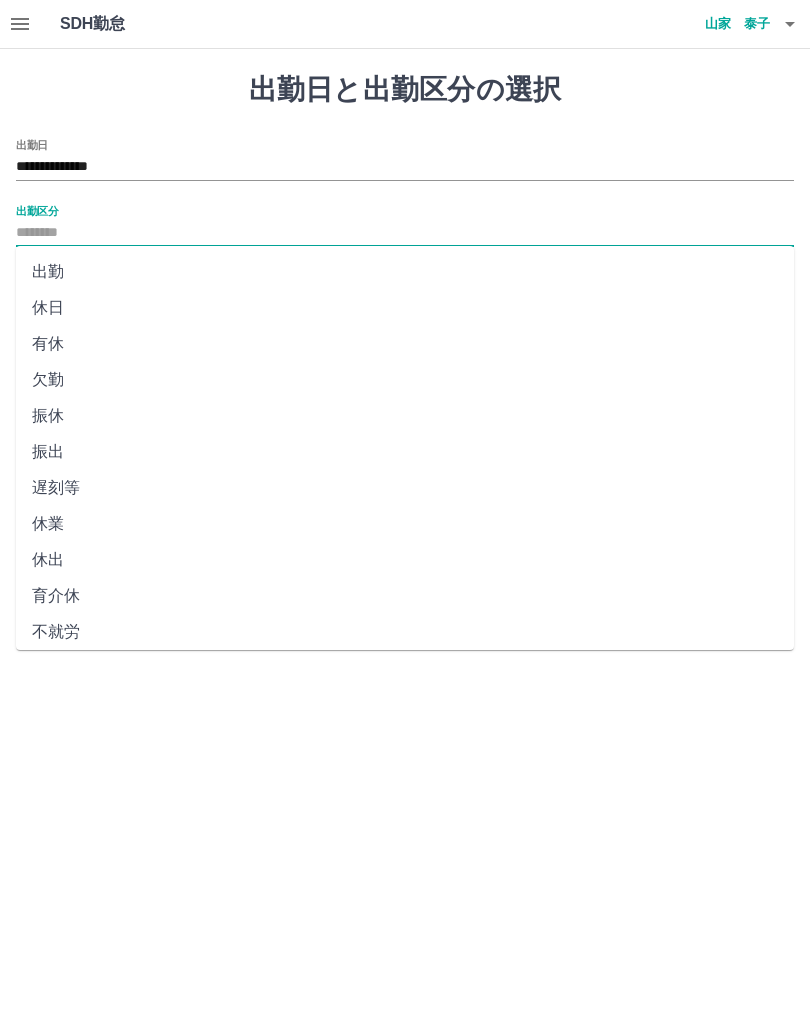 click on "出勤" at bounding box center (405, 272) 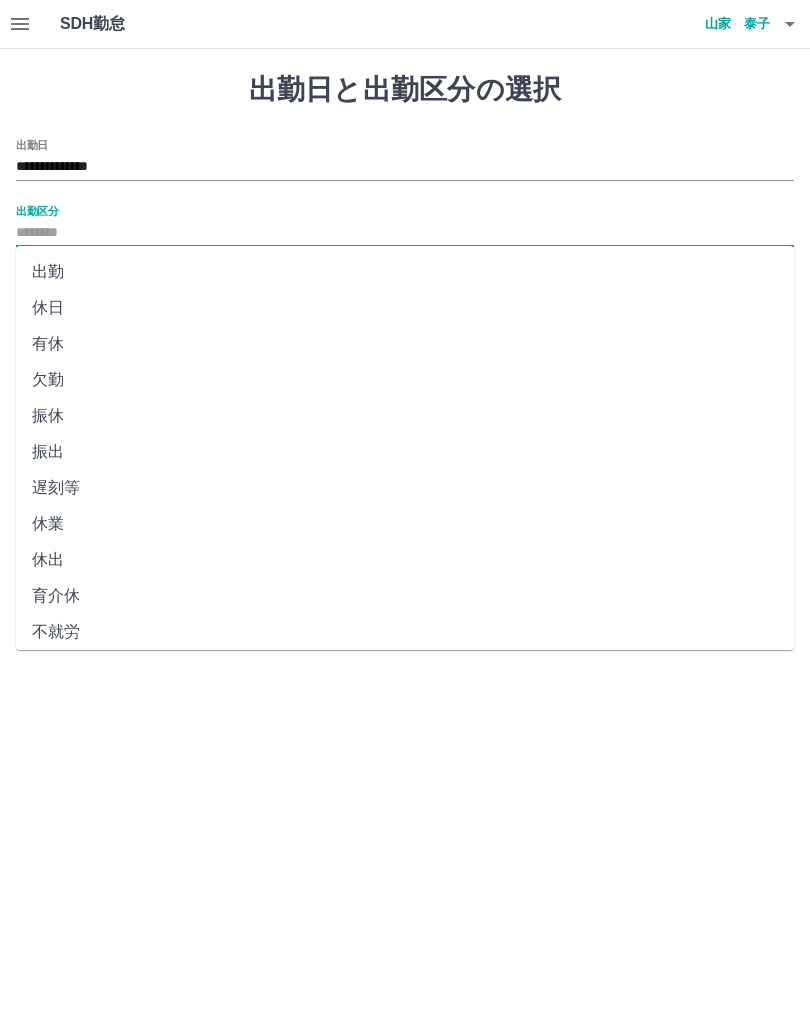 type on "**" 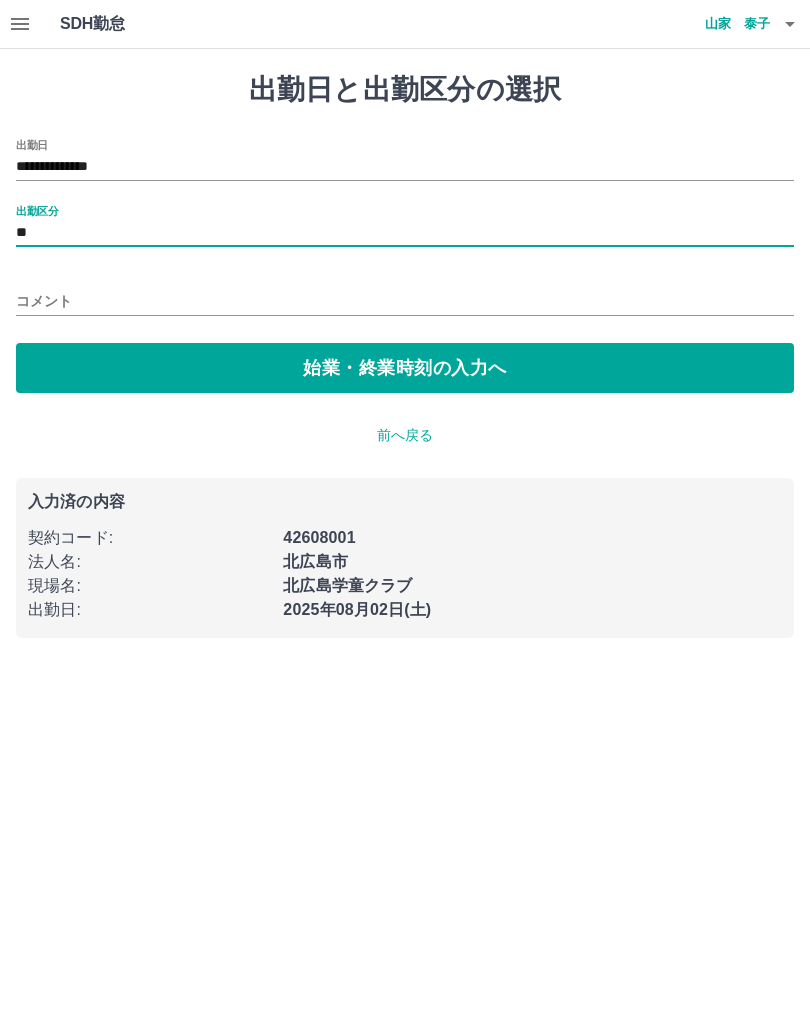 click on "始業・終業時刻の入力へ" at bounding box center [405, 368] 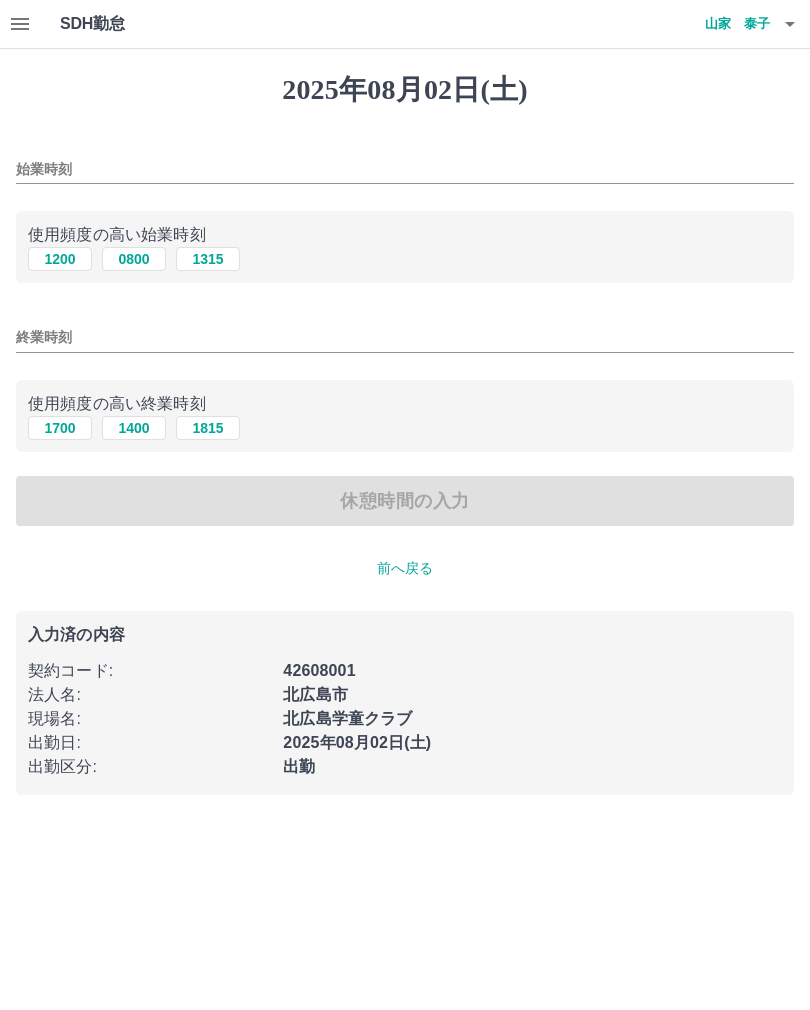 click on "1200" at bounding box center (60, 259) 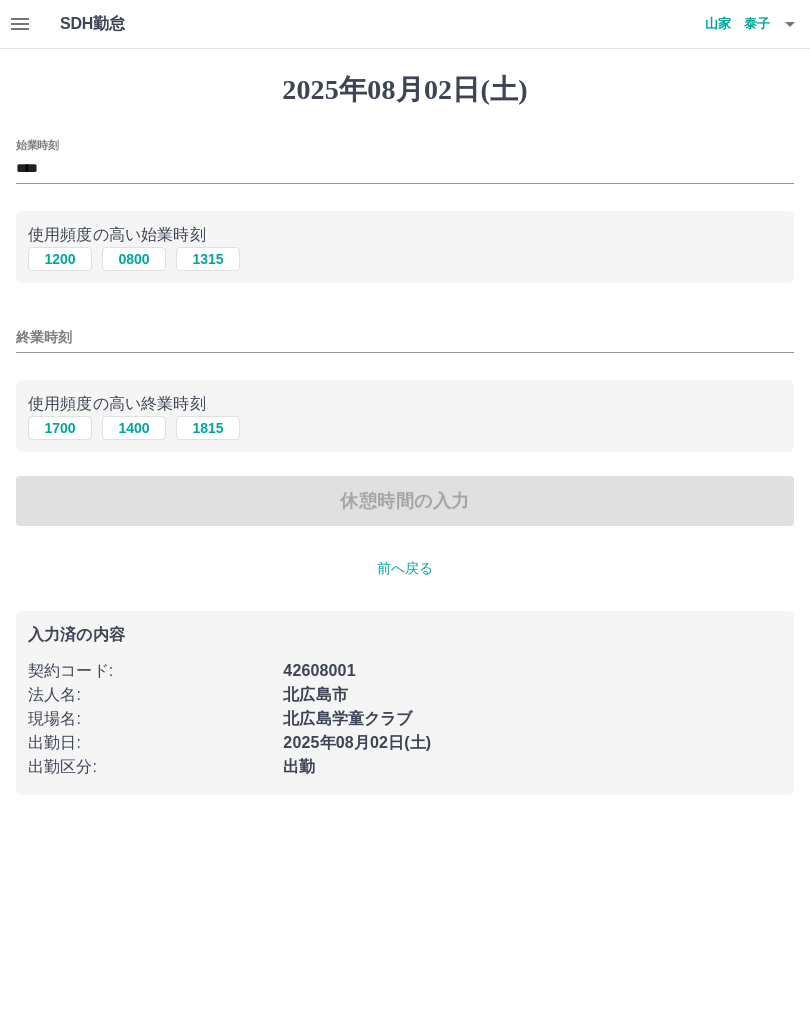 click on "1700" at bounding box center (60, 428) 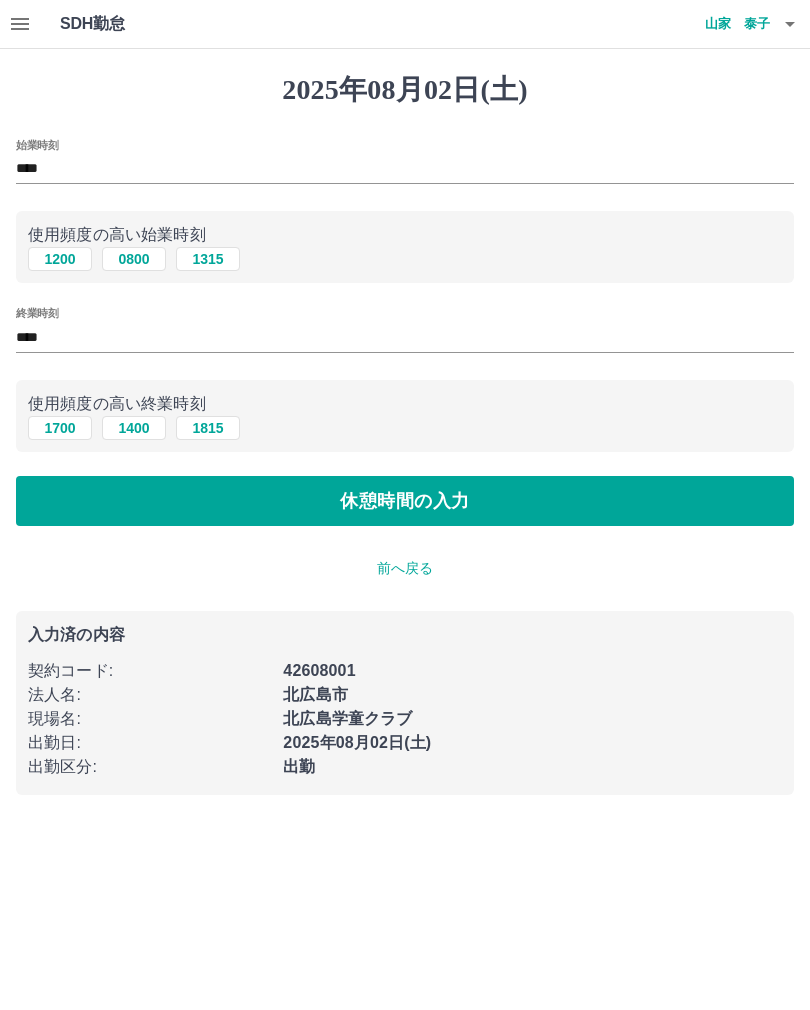 click on "休憩時間の入力" at bounding box center (405, 501) 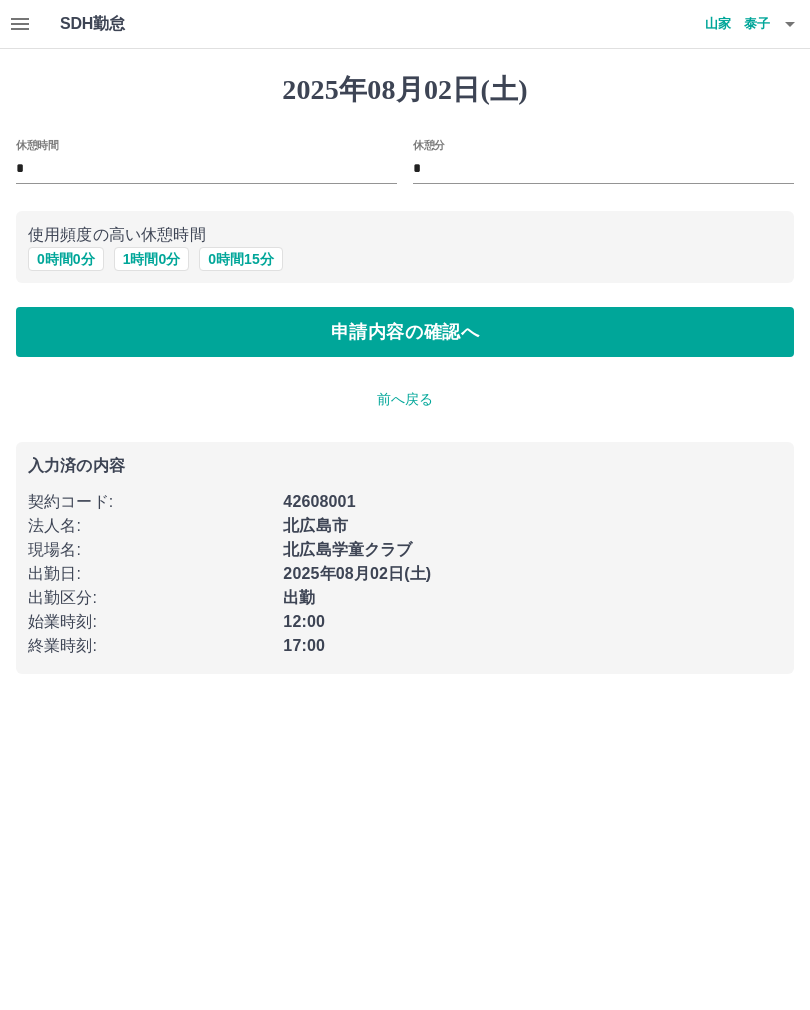 click on "申請内容の確認へ" at bounding box center [405, 332] 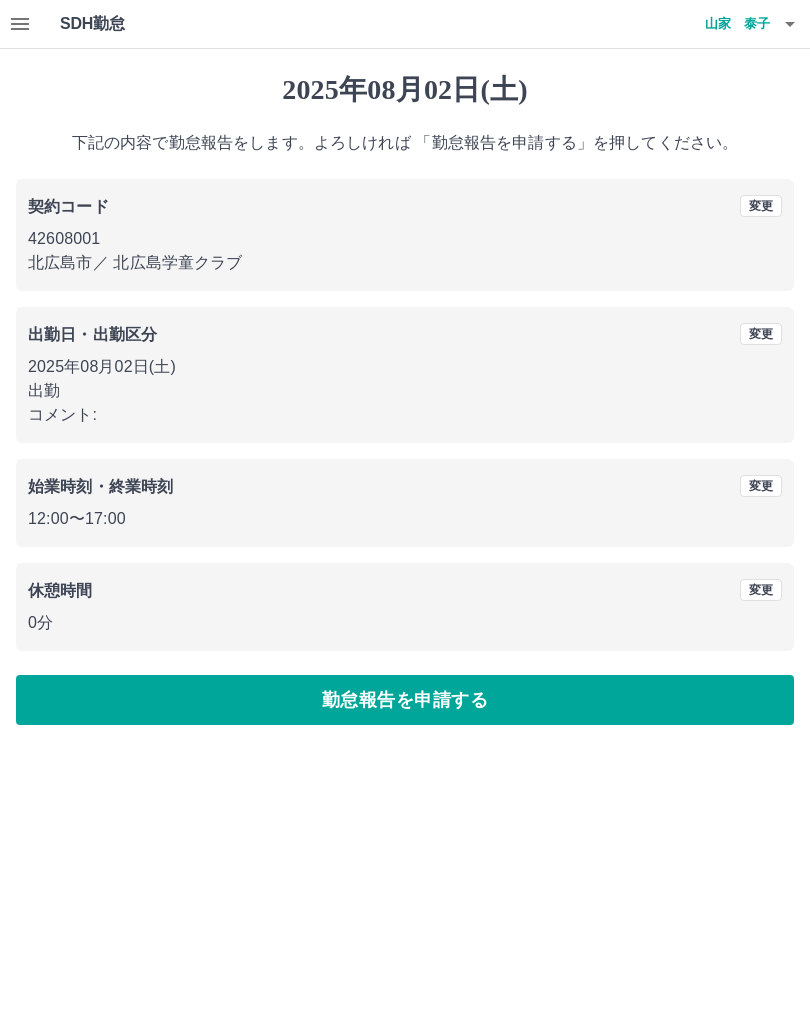 click on "勤怠報告を申請する" at bounding box center (405, 700) 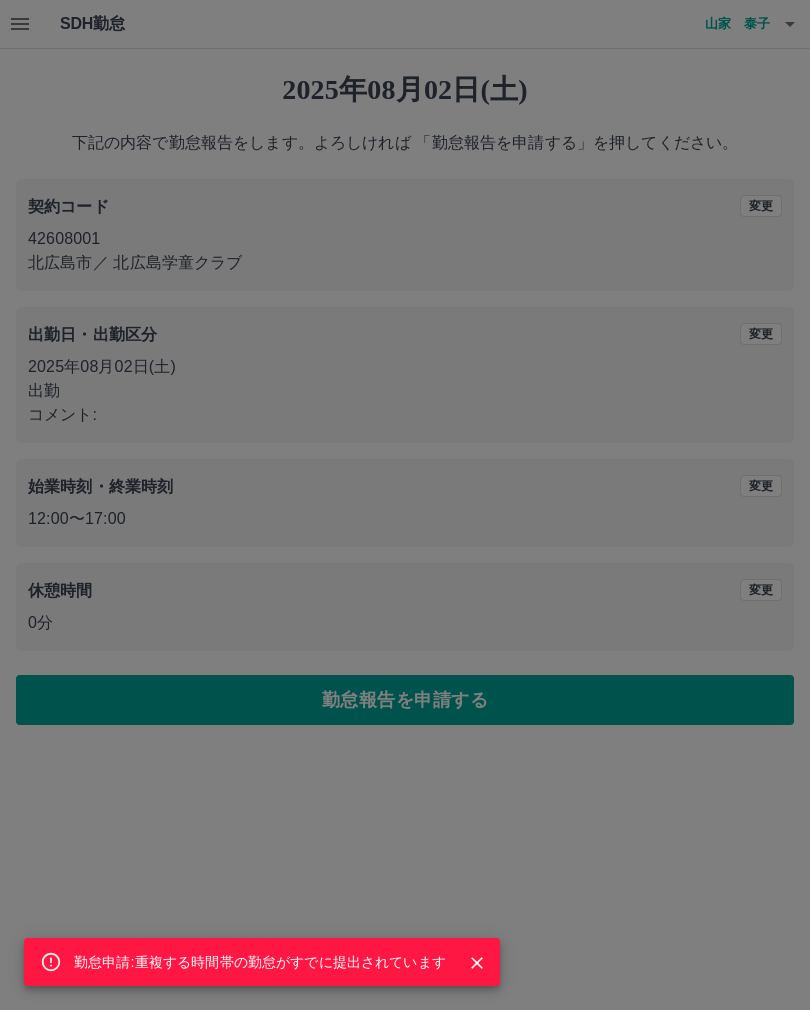 click at bounding box center [469, 962] 